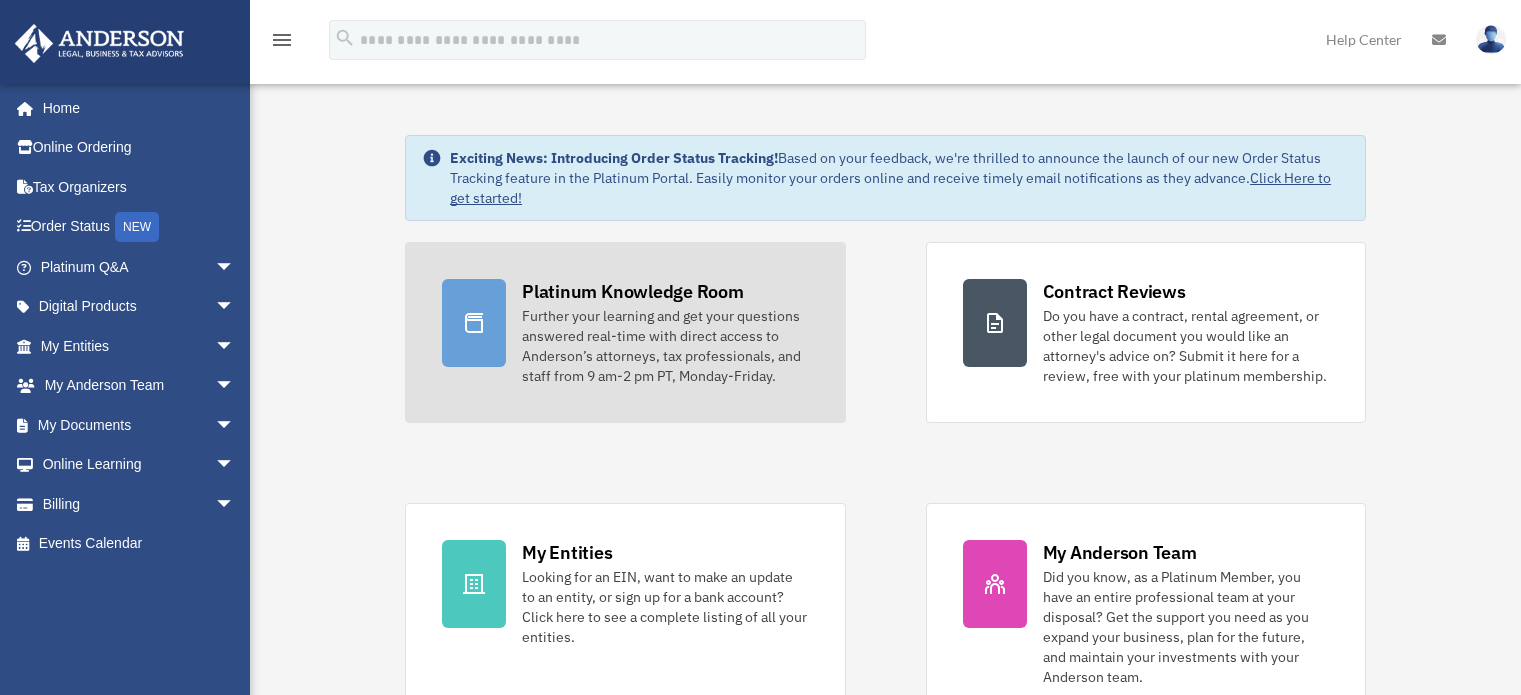 scroll, scrollTop: 0, scrollLeft: 0, axis: both 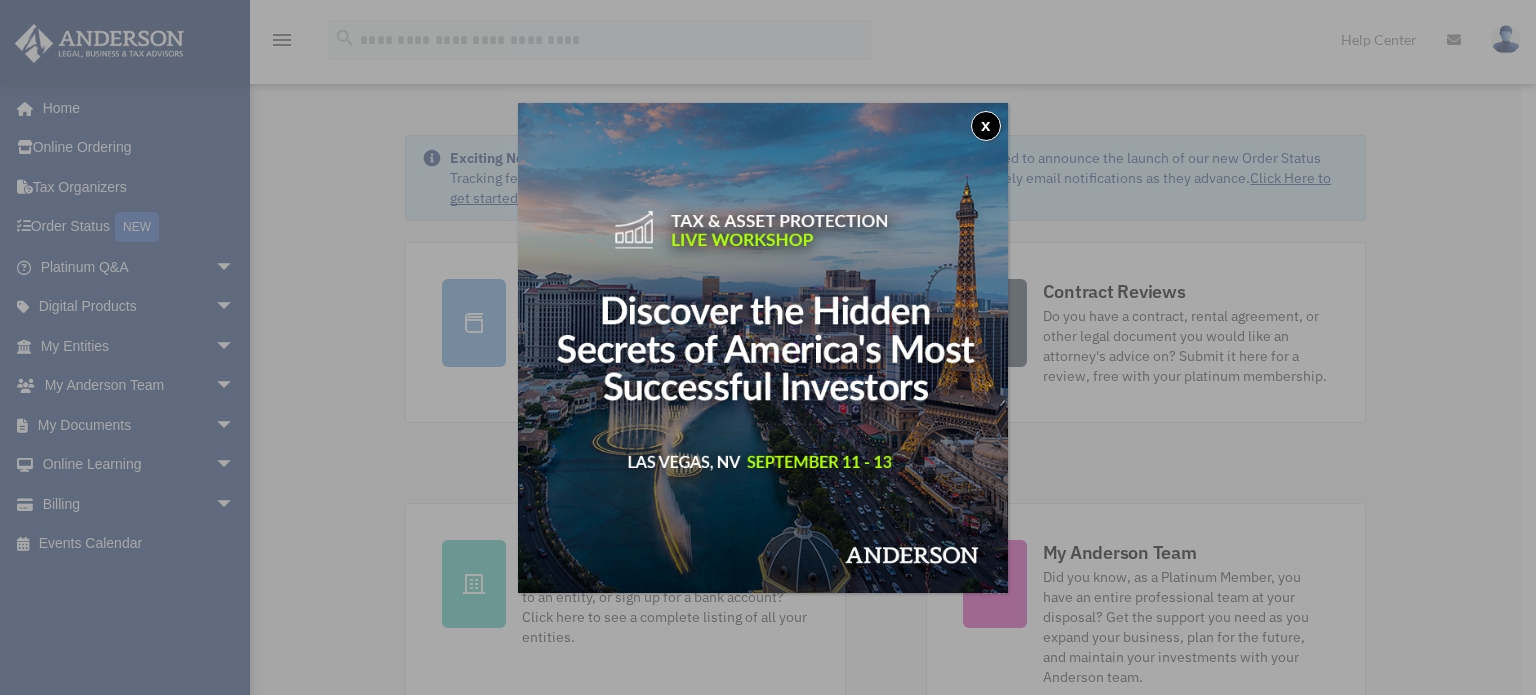 click on "x" at bounding box center (986, 126) 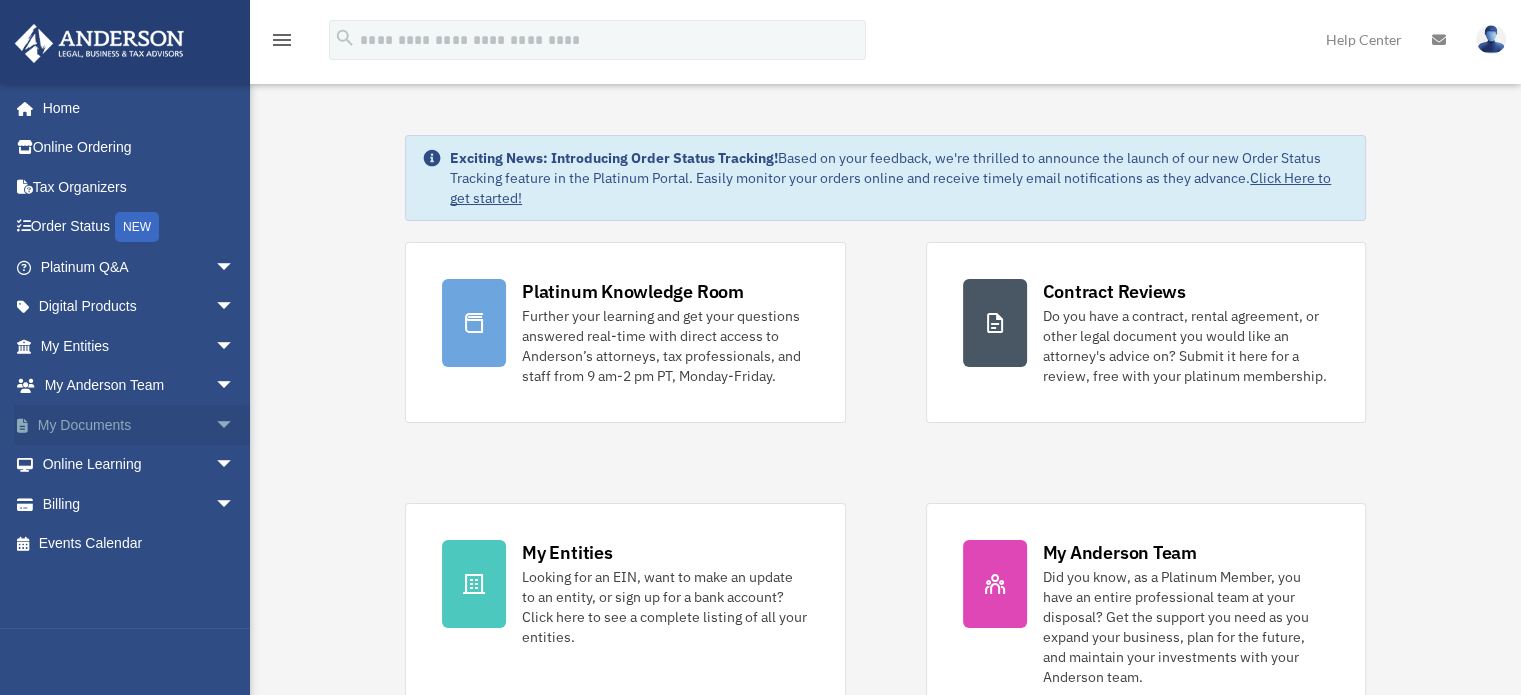 click on "arrow_drop_down" at bounding box center (235, 425) 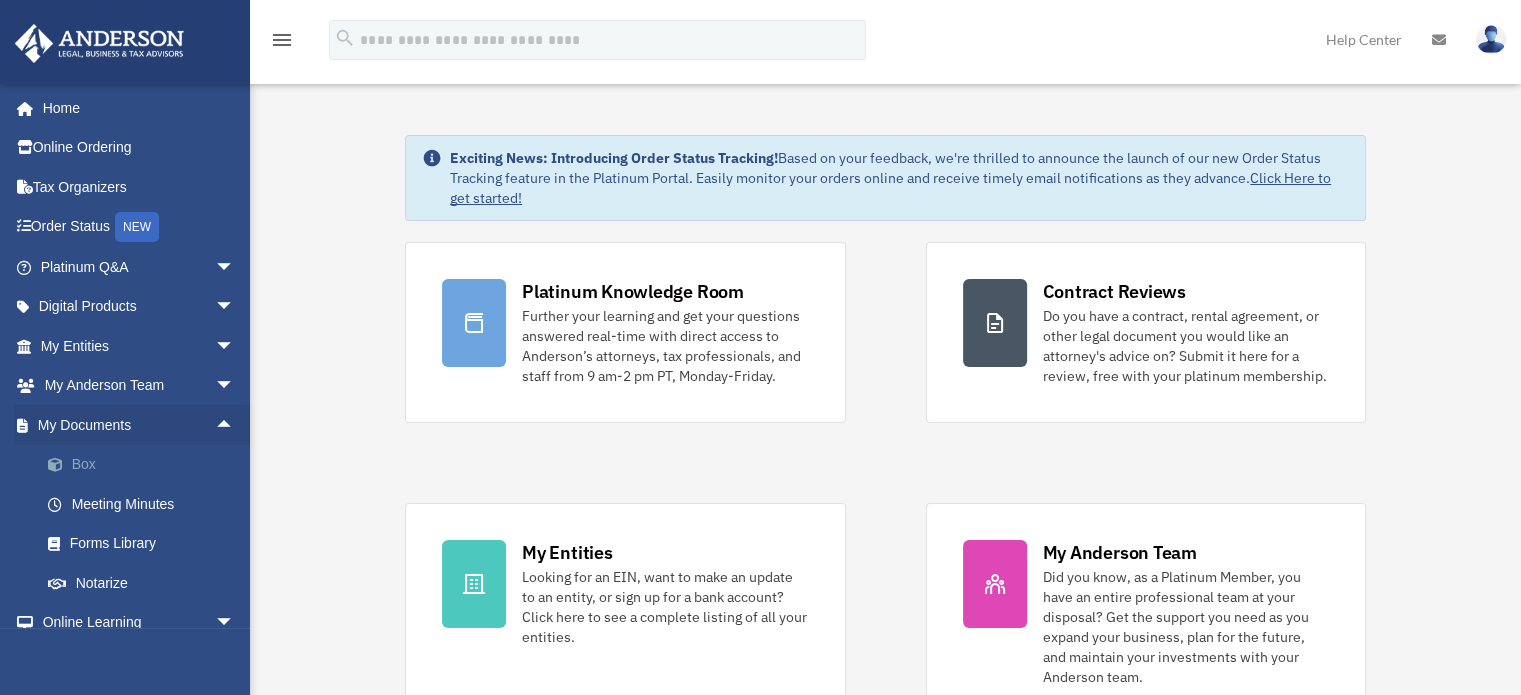 click on "Box" at bounding box center (146, 465) 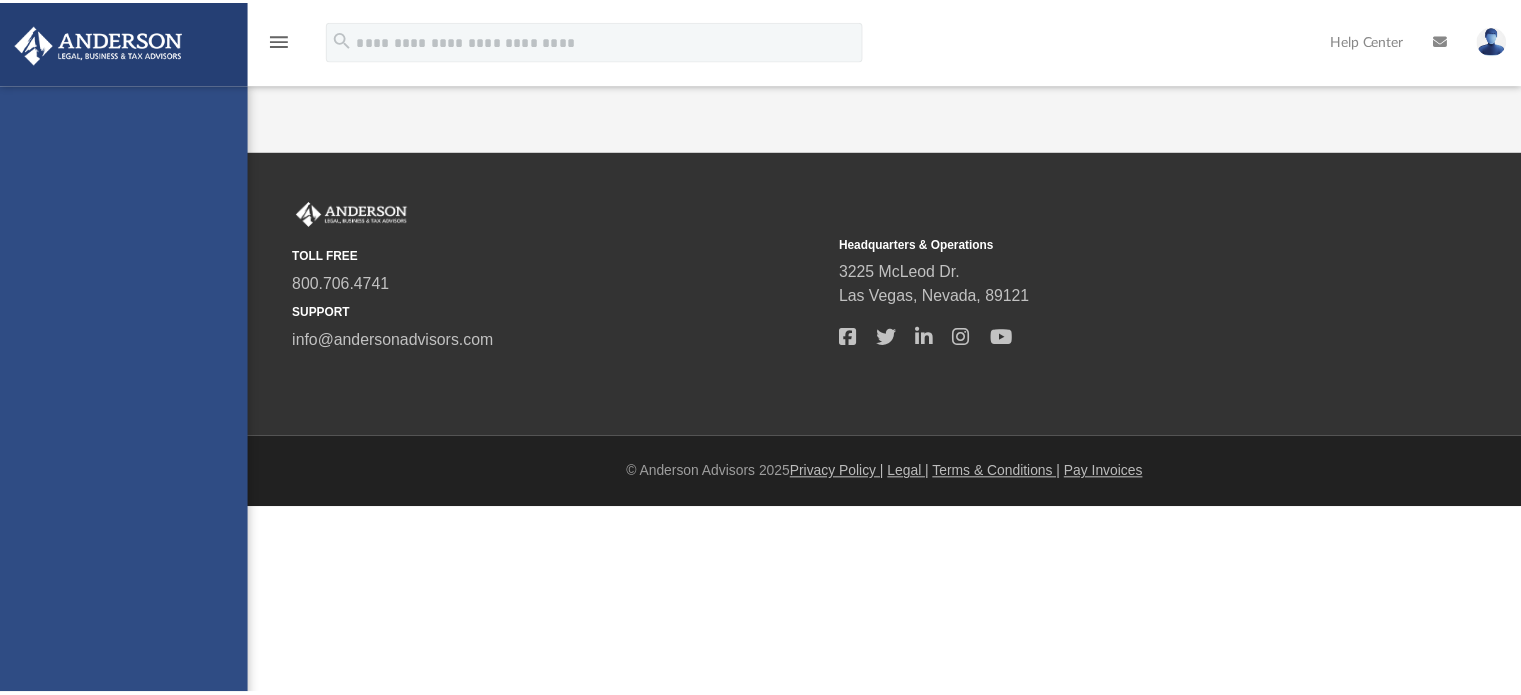 scroll, scrollTop: 0, scrollLeft: 0, axis: both 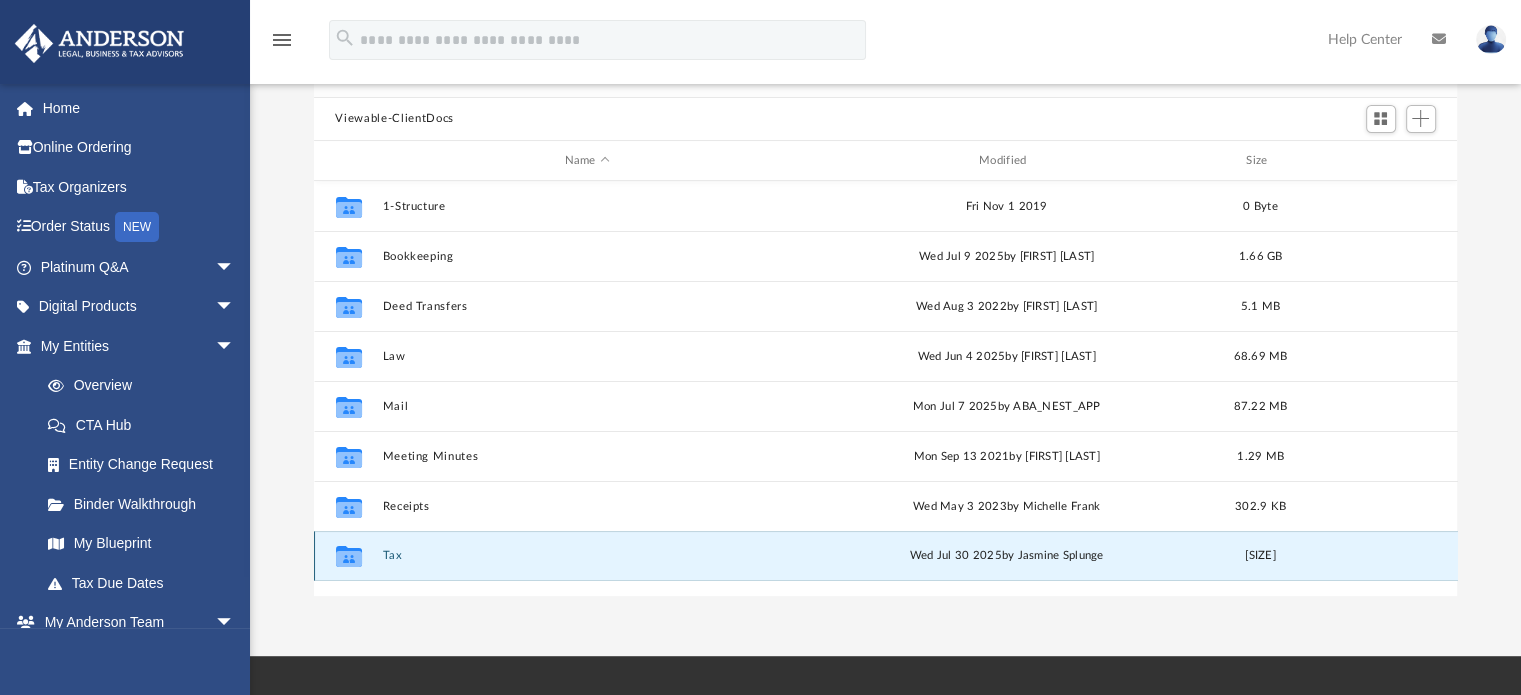 click on "Tax" at bounding box center (587, 556) 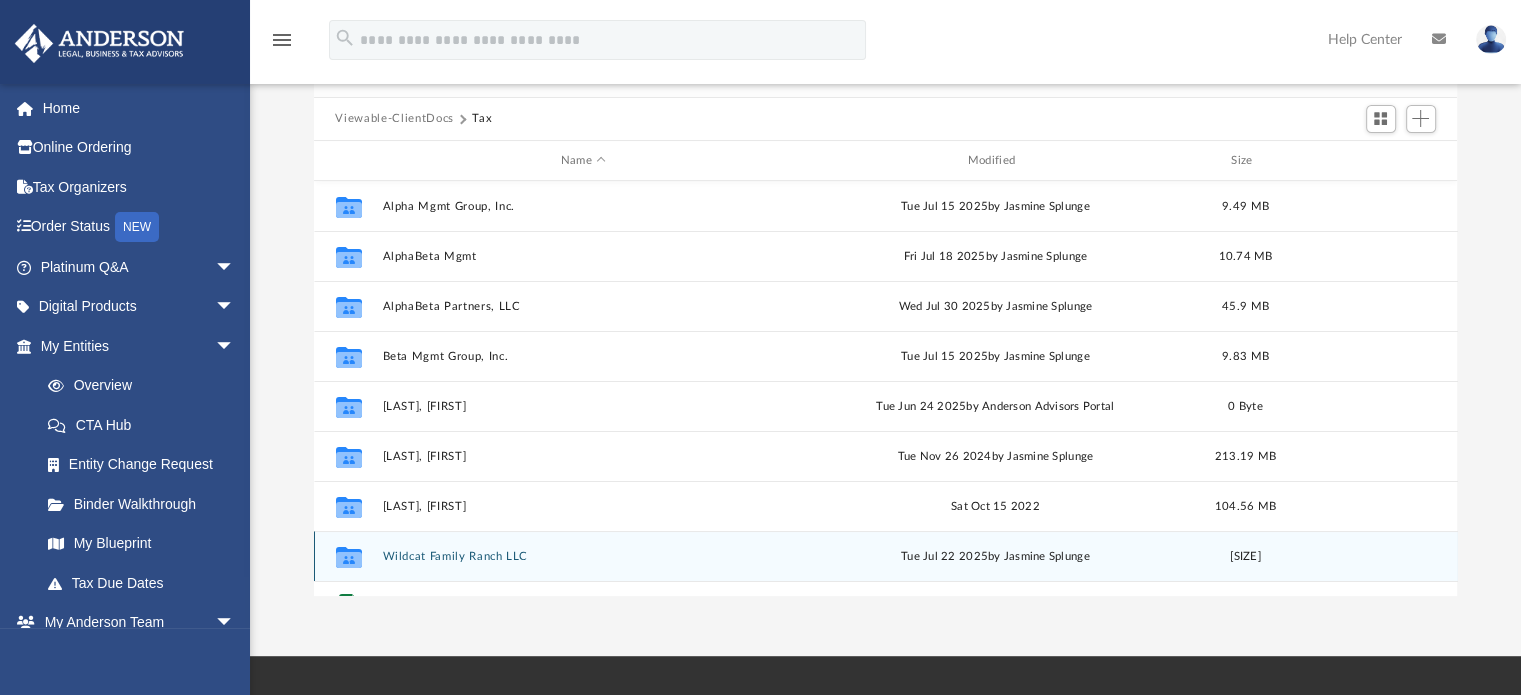 click on "Collaborated Folder Wildcat Family Ranch LLC Tue Jul 22 2025  by [FIRST] [LAST] 13.98 MB" at bounding box center (886, 556) 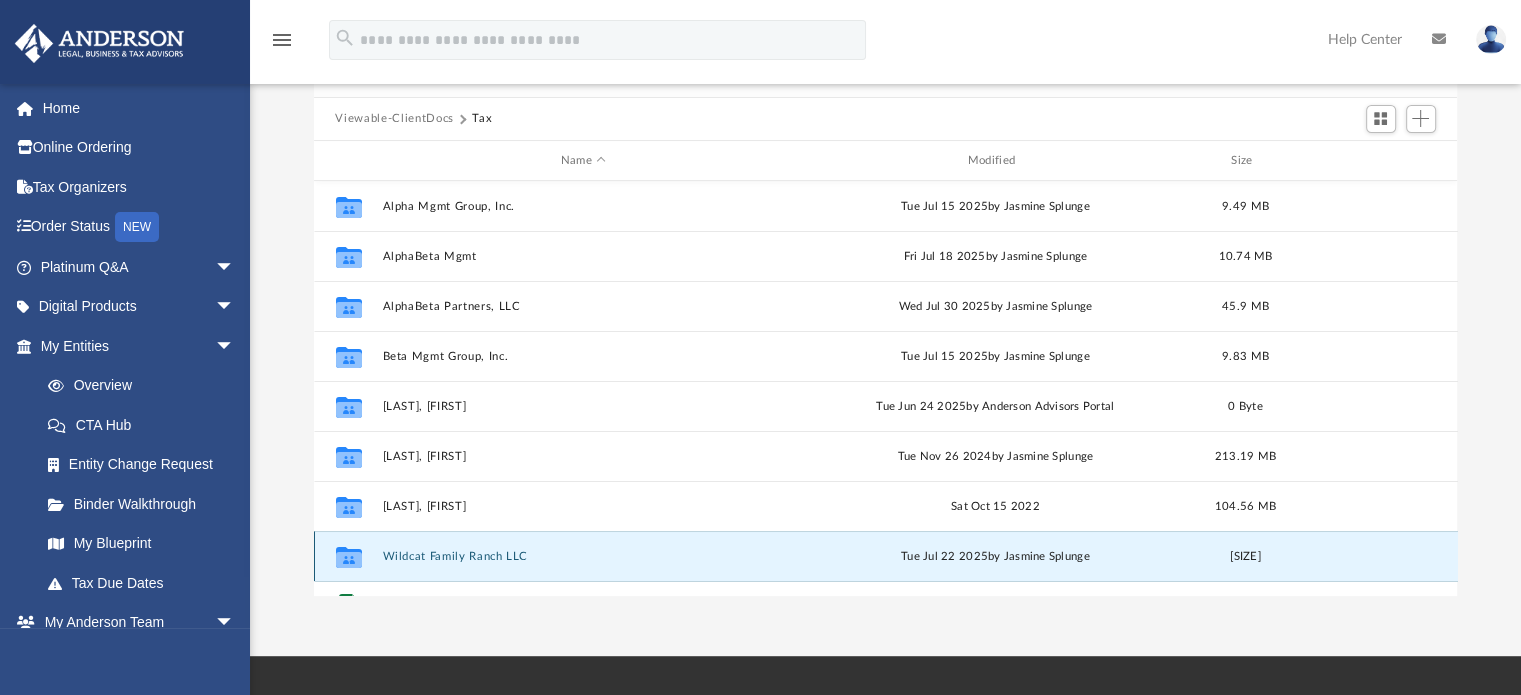 click on "Collaborated Folder Wildcat Family Ranch LLC Tue Jul 22 2025  by [FIRST] [LAST] 13.98 MB" at bounding box center [886, 556] 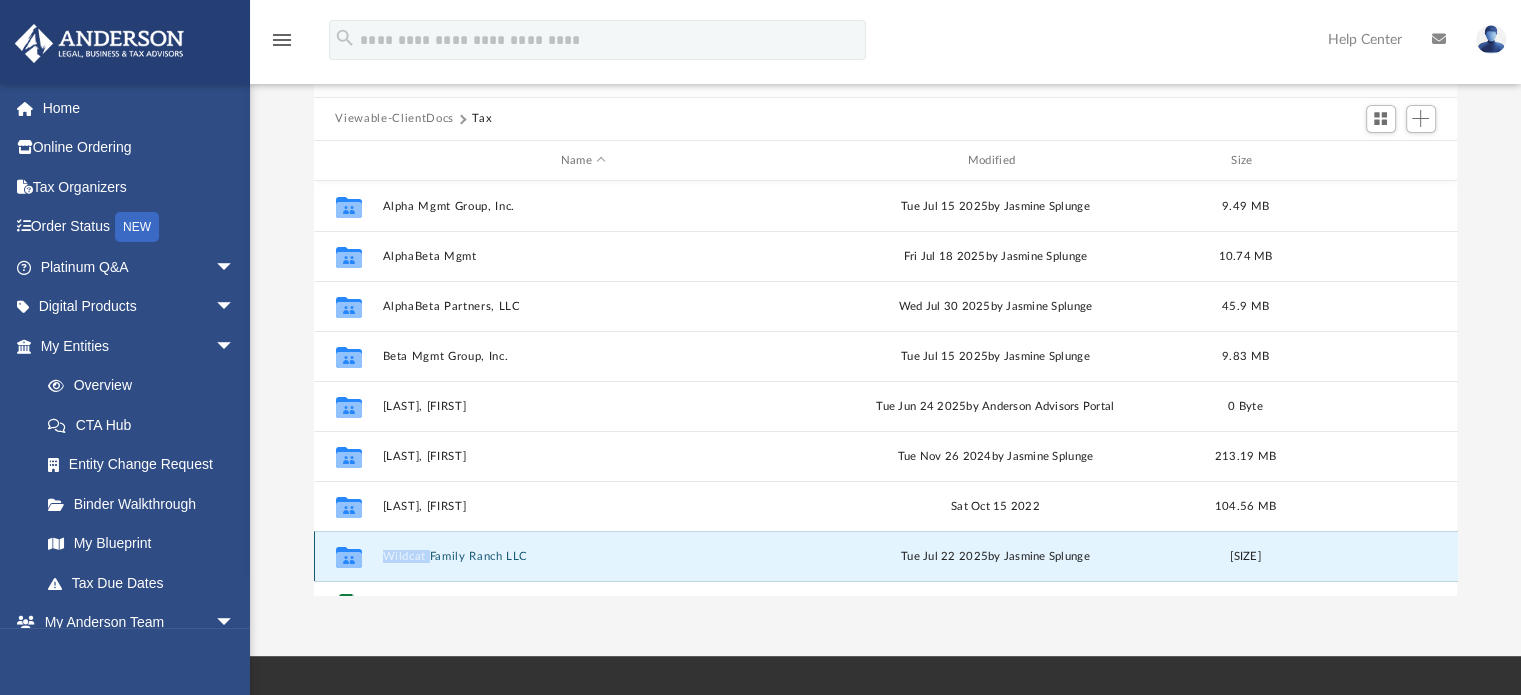 click on "Collaborated Folder Wildcat Family Ranch LLC Tue Jul 22 2025  by [FIRST] [LAST] 13.98 MB" at bounding box center (886, 556) 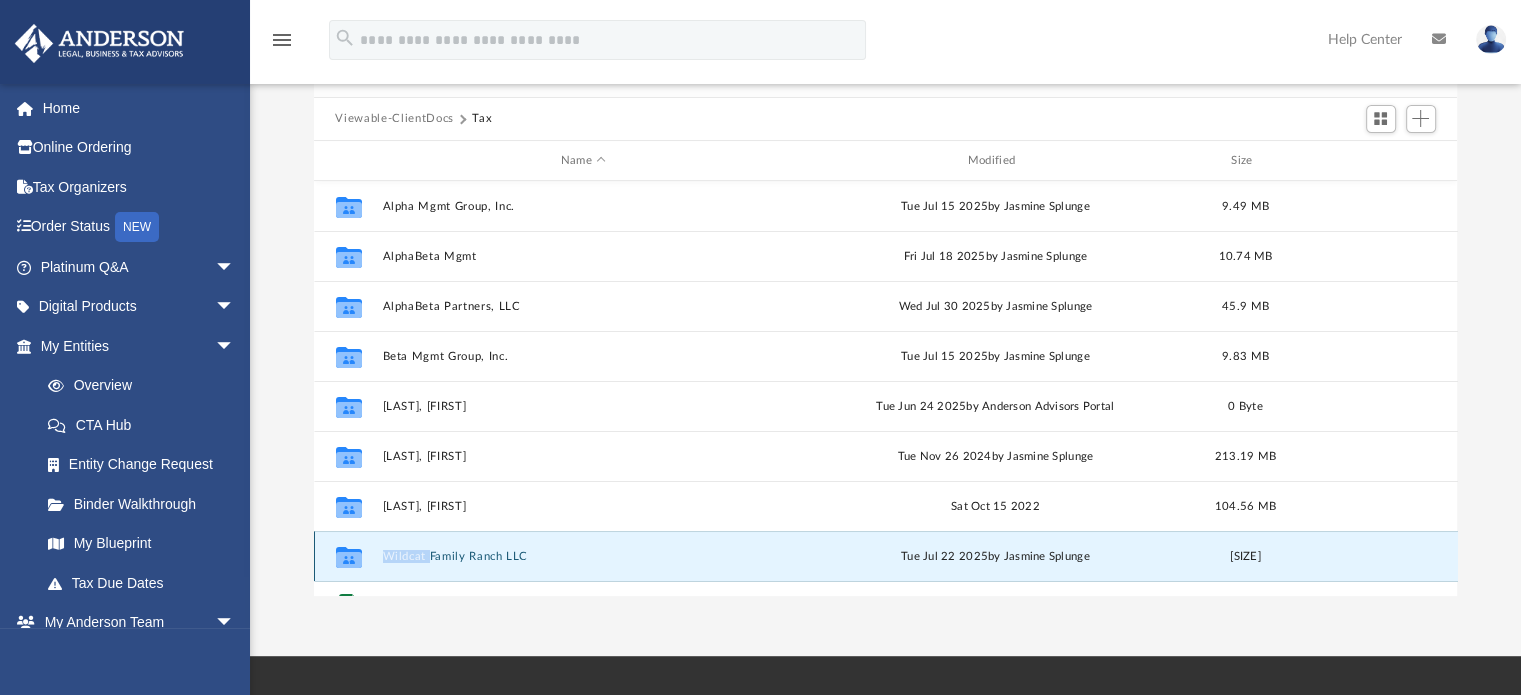 click on "Wildcat Family Ranch LLC" at bounding box center (583, 556) 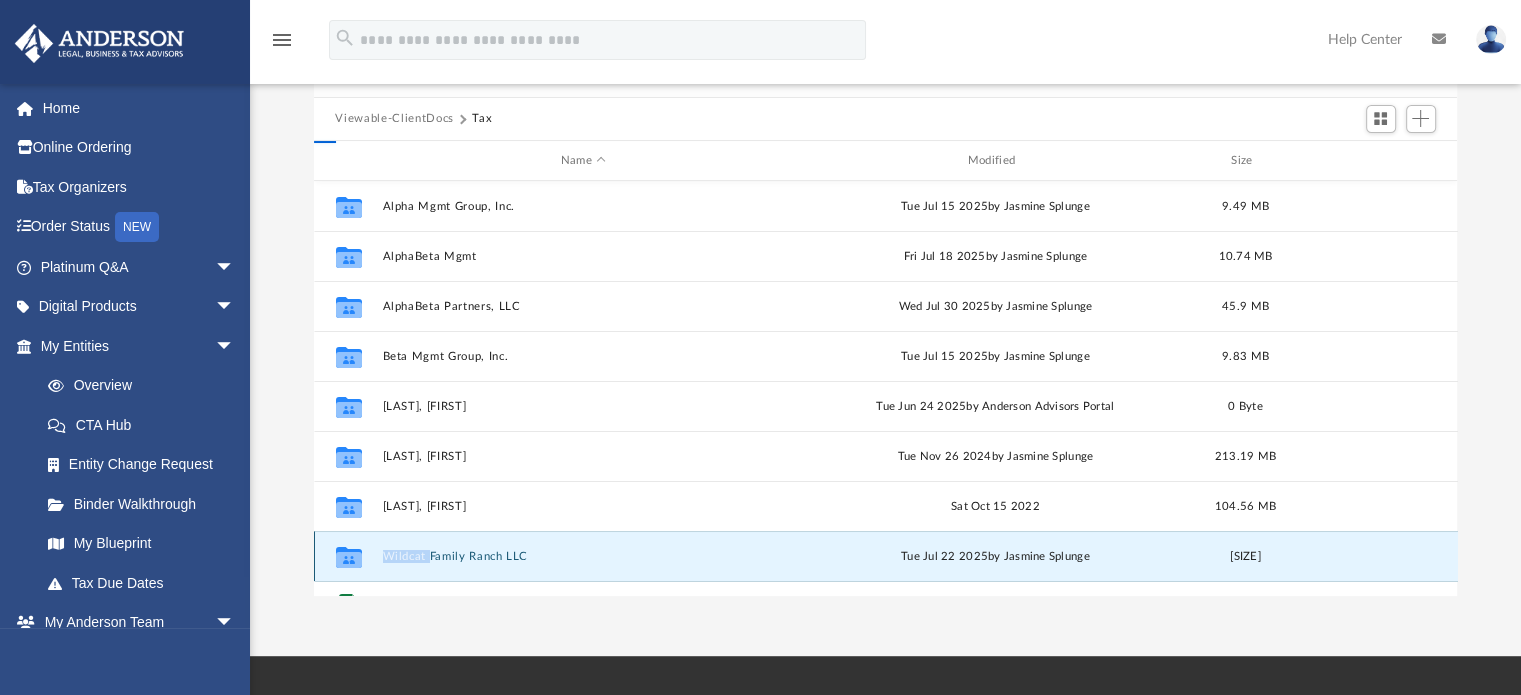 click on "Wildcat Family Ranch LLC" at bounding box center [583, 556] 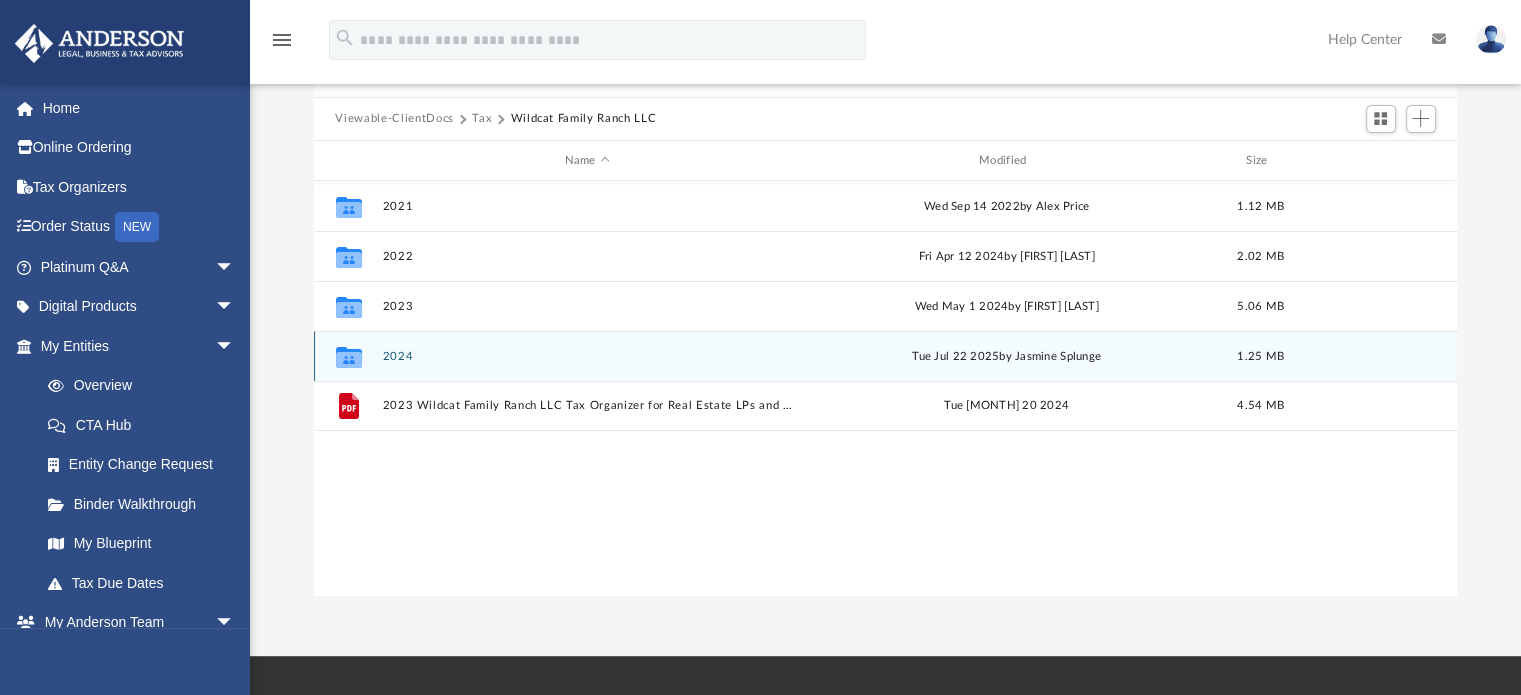 click on "2024" at bounding box center (587, 356) 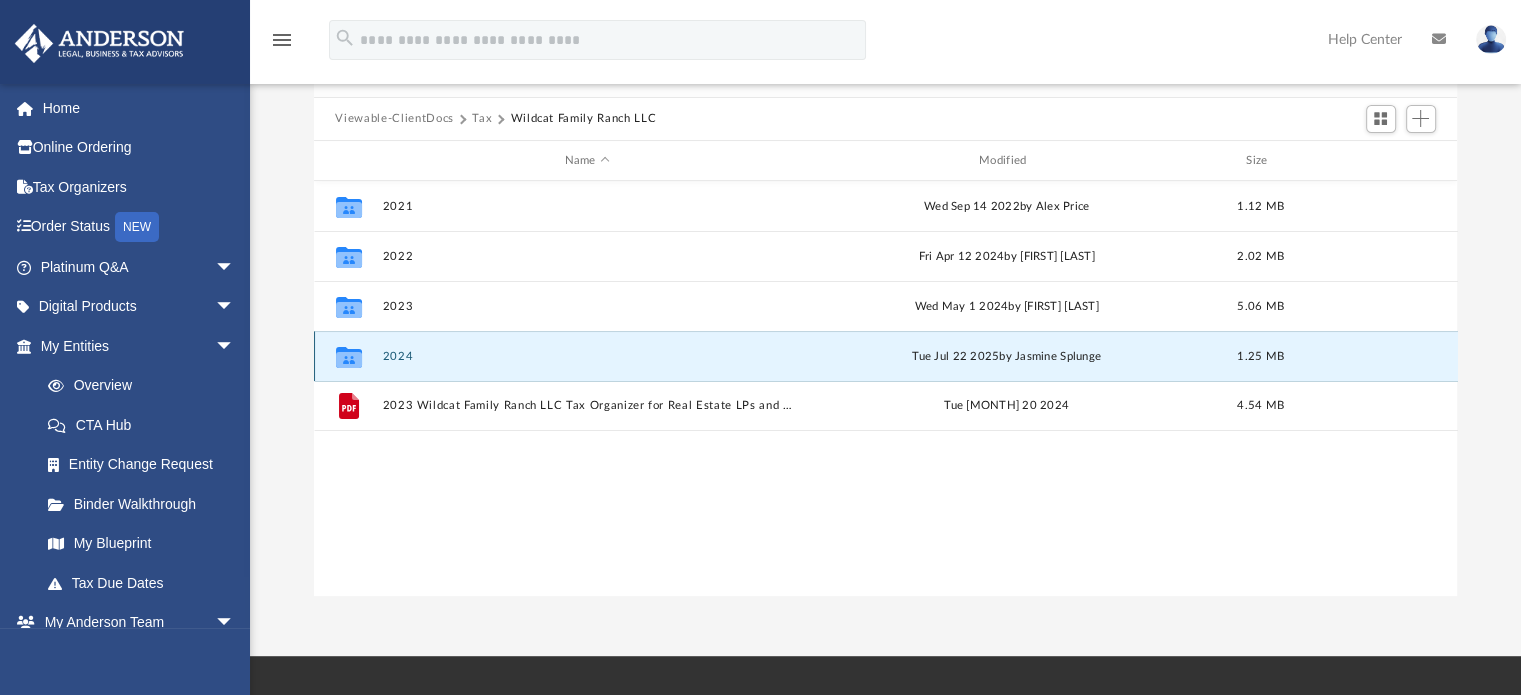 click on "2024" at bounding box center [587, 356] 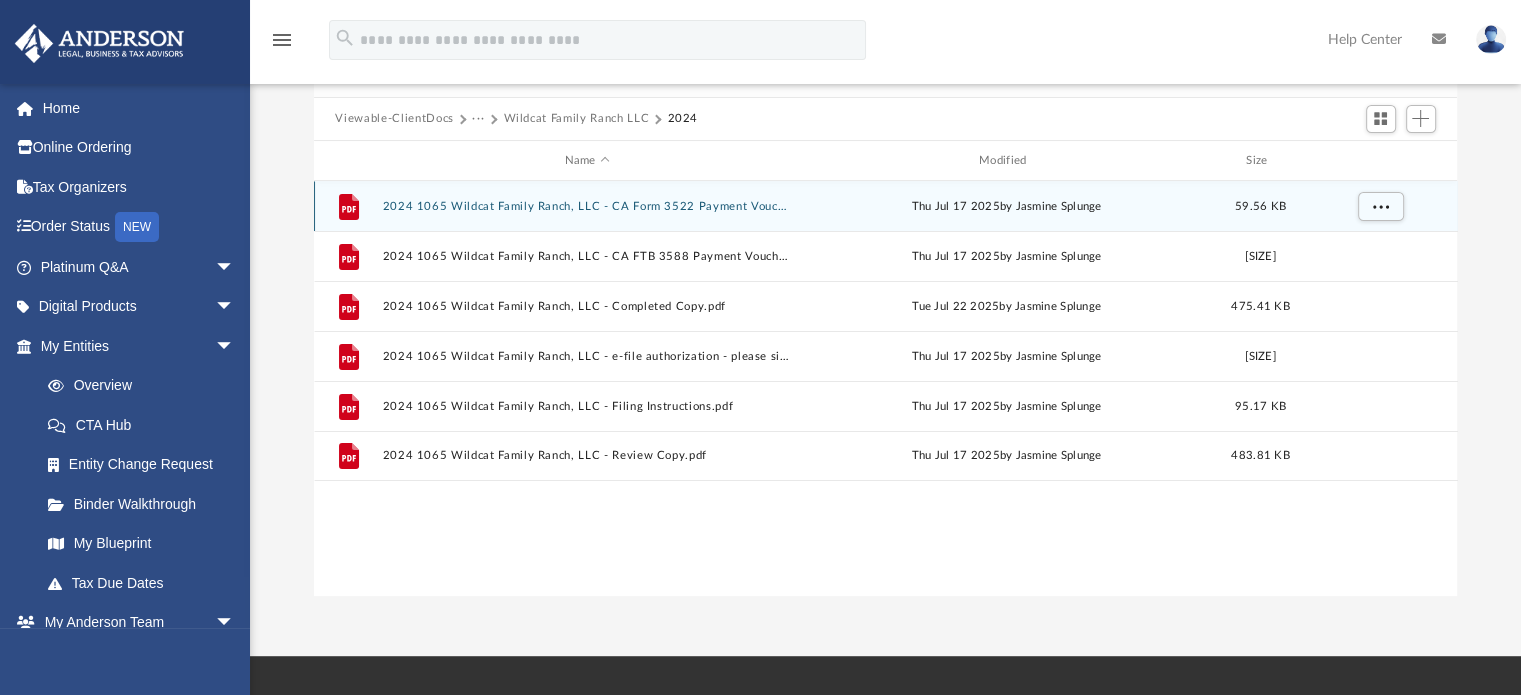 click on "2024 1065 Wildcat Family Ranch, LLC - CA Form 3522 Payment Voucher.pdf" at bounding box center (587, 206) 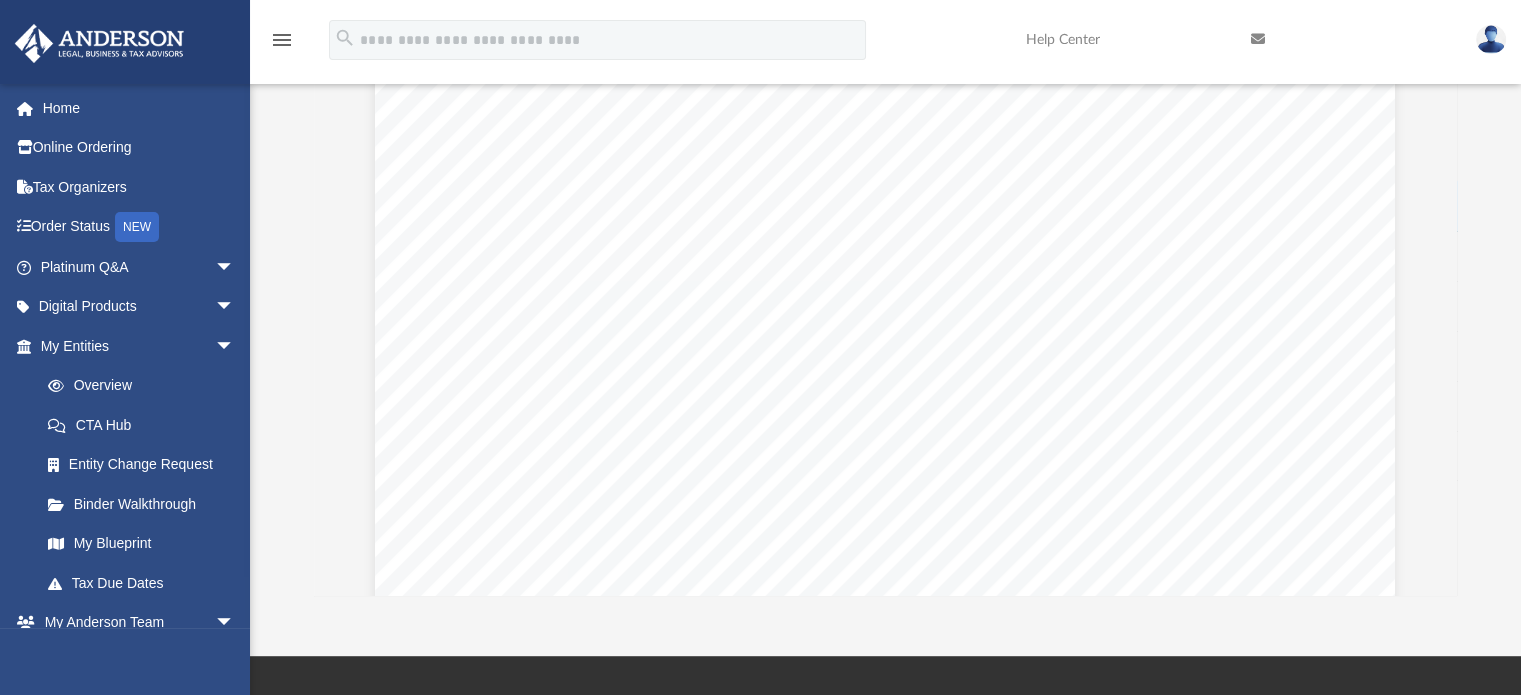 scroll, scrollTop: 0, scrollLeft: 0, axis: both 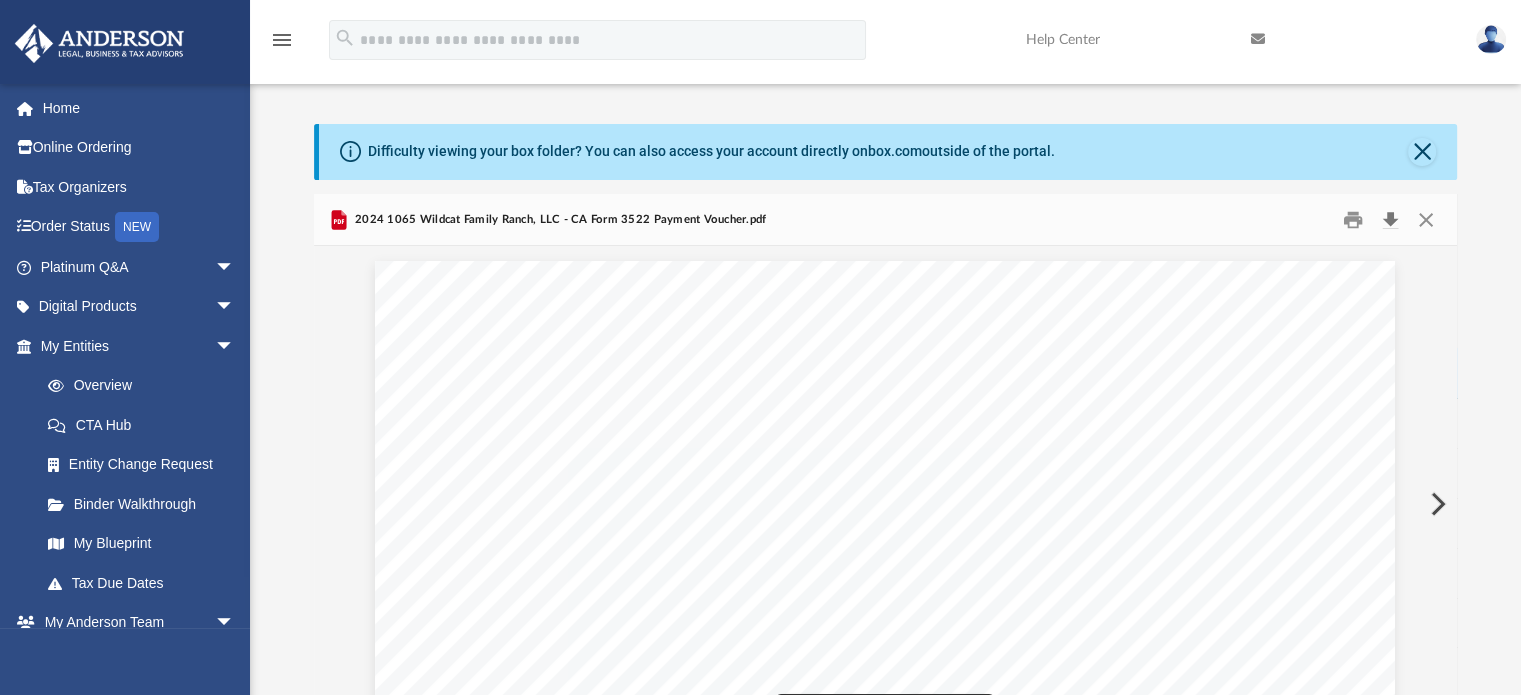 click at bounding box center (1391, 219) 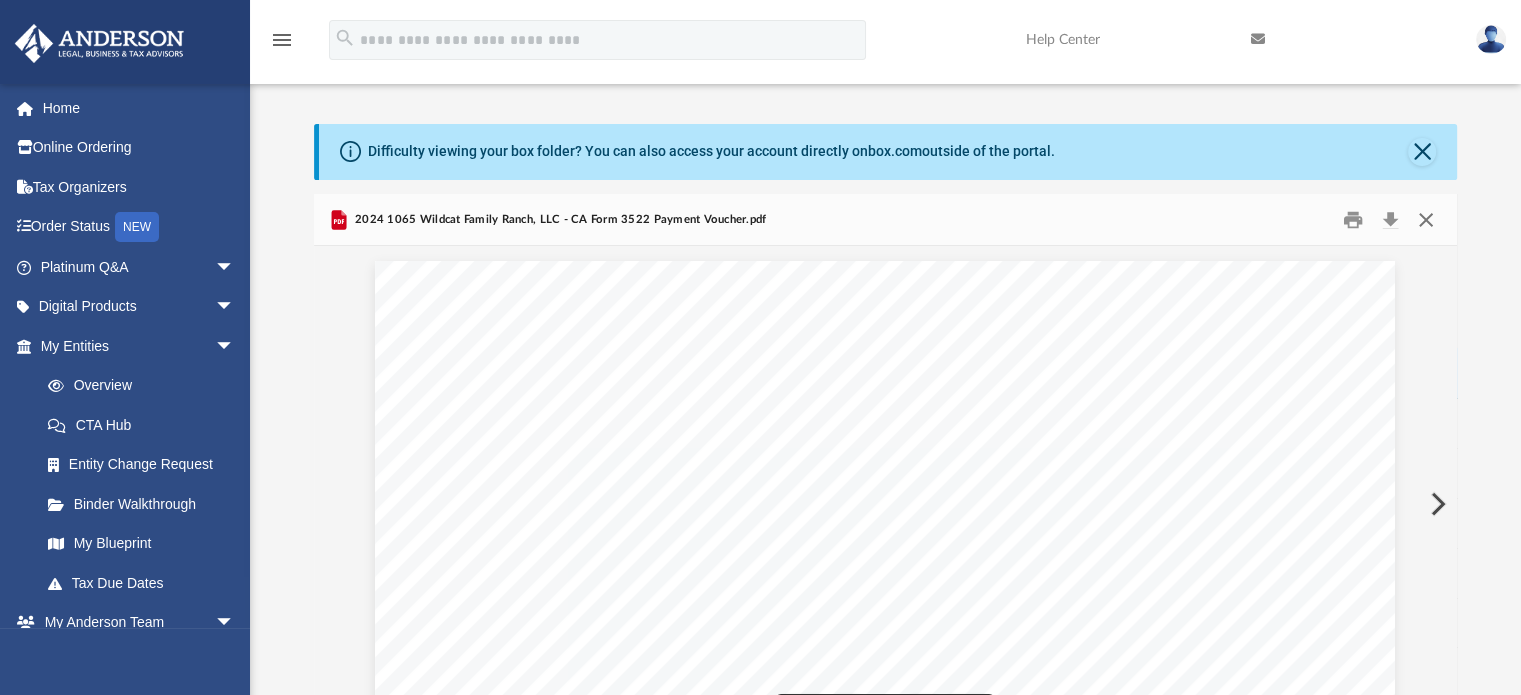click at bounding box center [1426, 219] 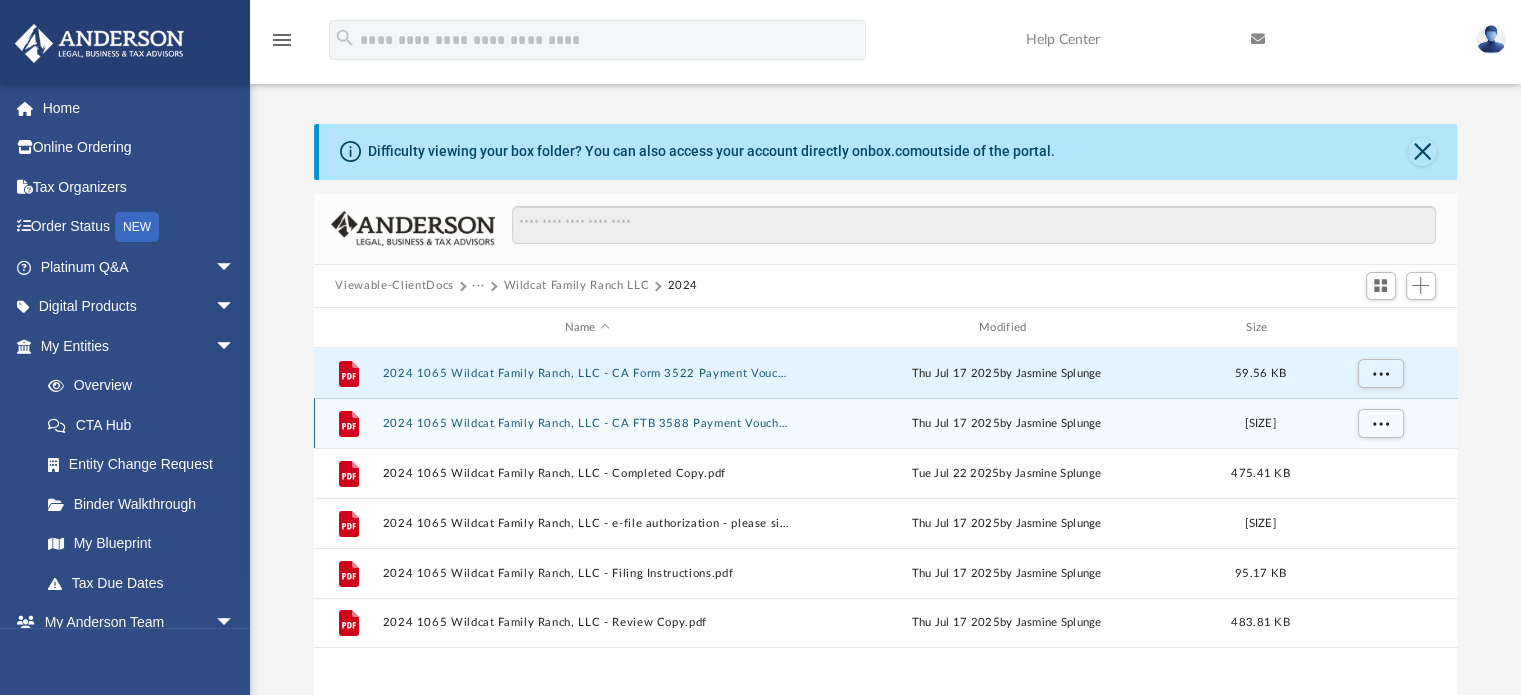 click on "2024 1065 Wildcat Family Ranch, LLC - CA FTB 3588 Payment Voucher.pdf" at bounding box center [587, 423] 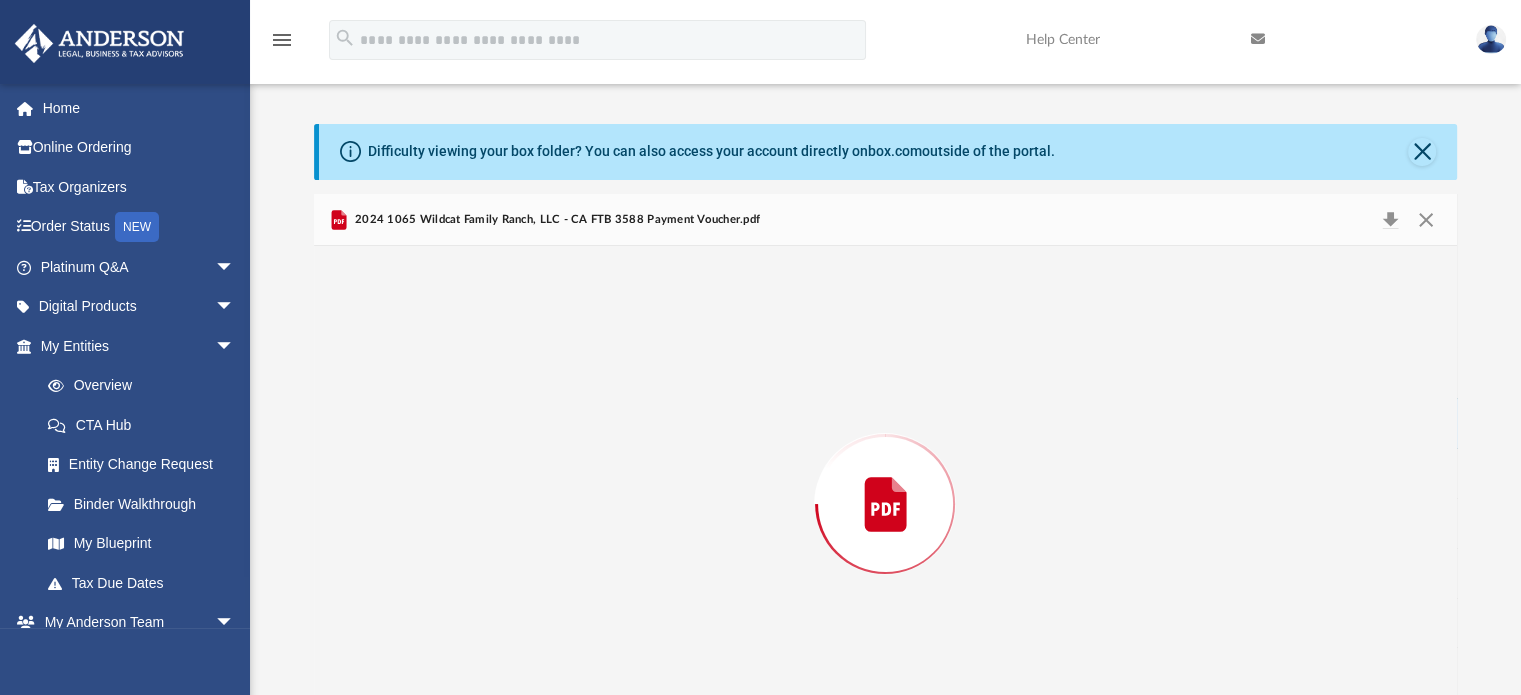 scroll, scrollTop: 67, scrollLeft: 0, axis: vertical 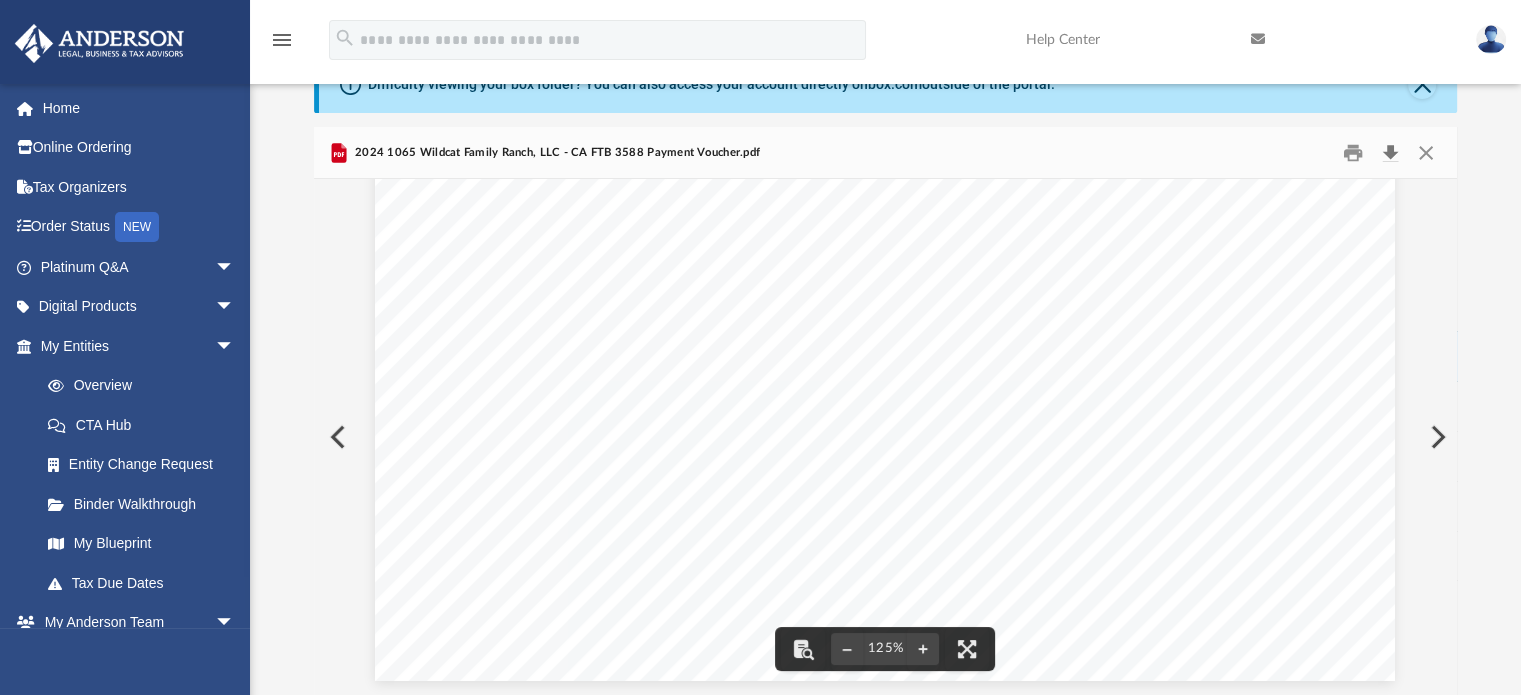 click at bounding box center [1391, 152] 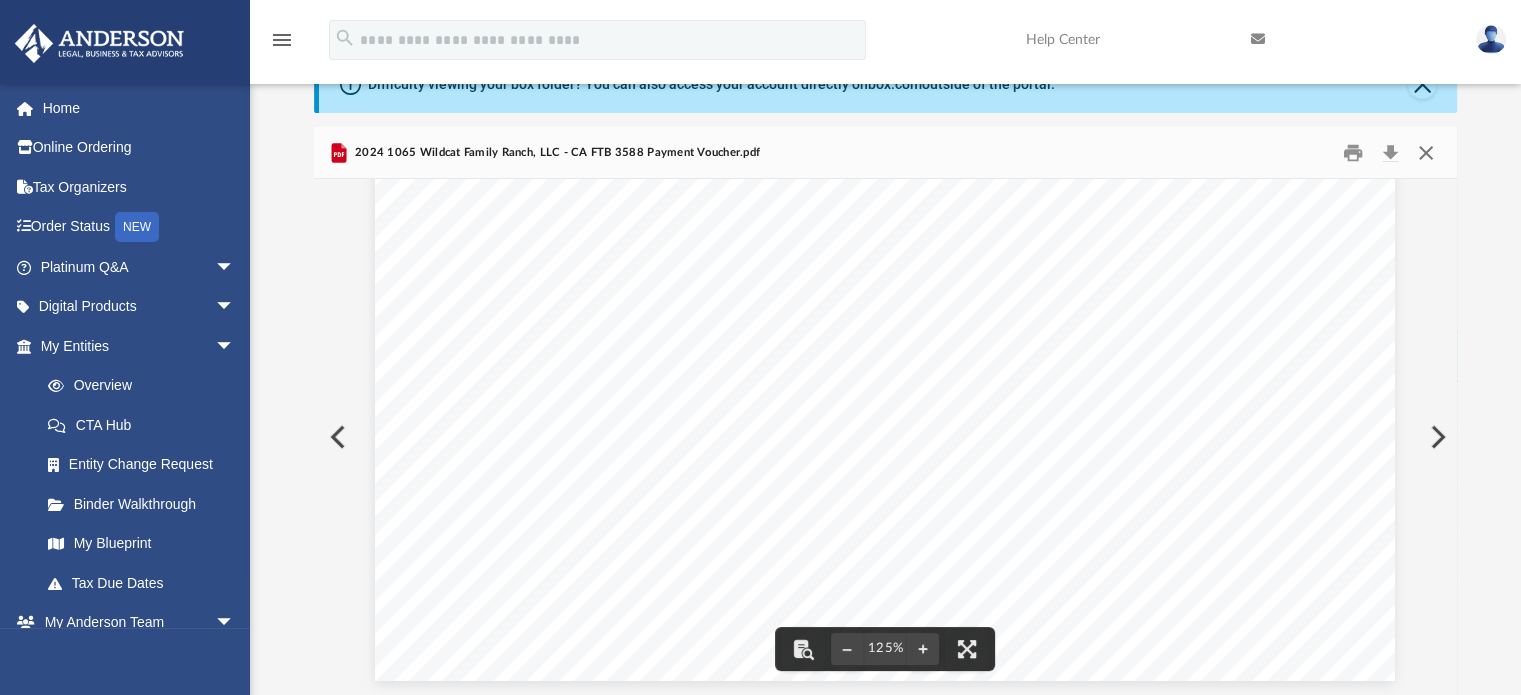 click at bounding box center (1426, 152) 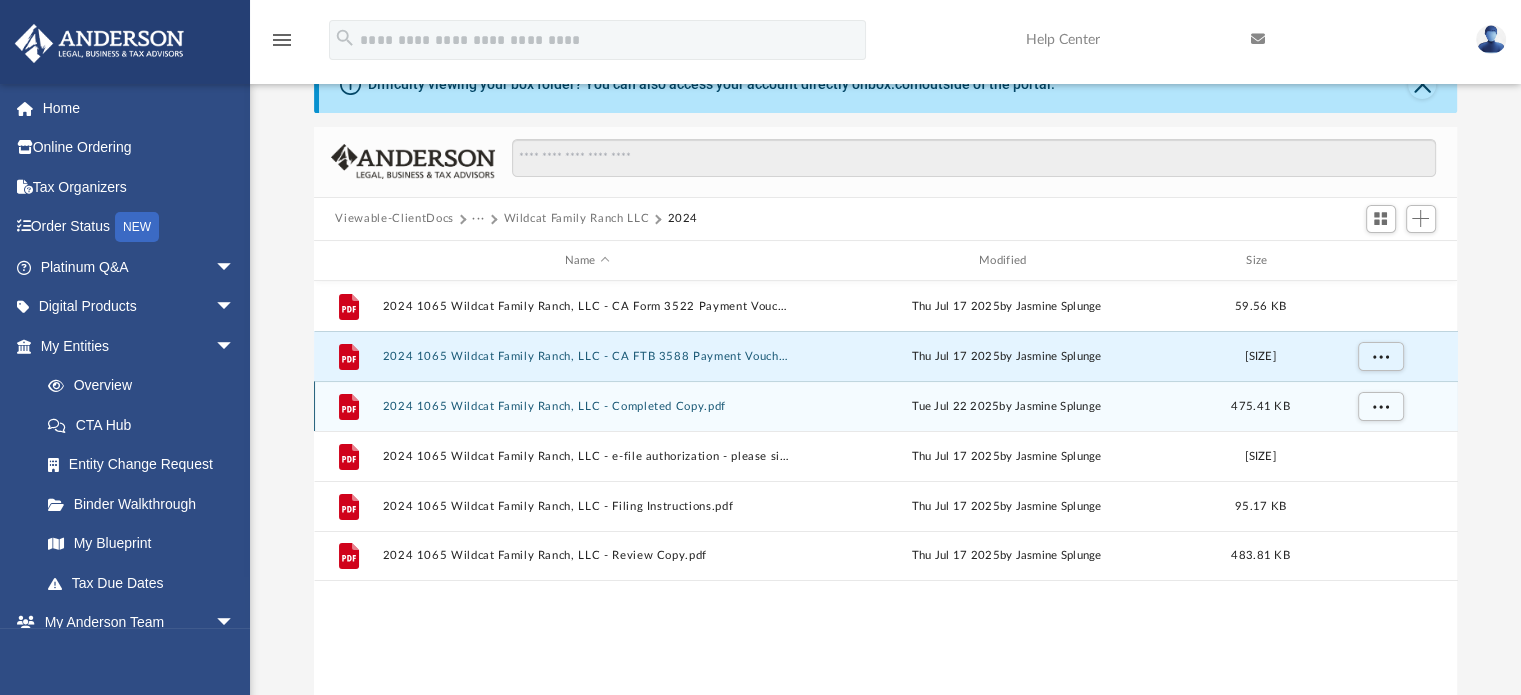 click on "2024 1065 Wildcat Family Ranch, LLC - Completed Copy.pdf" at bounding box center (587, 406) 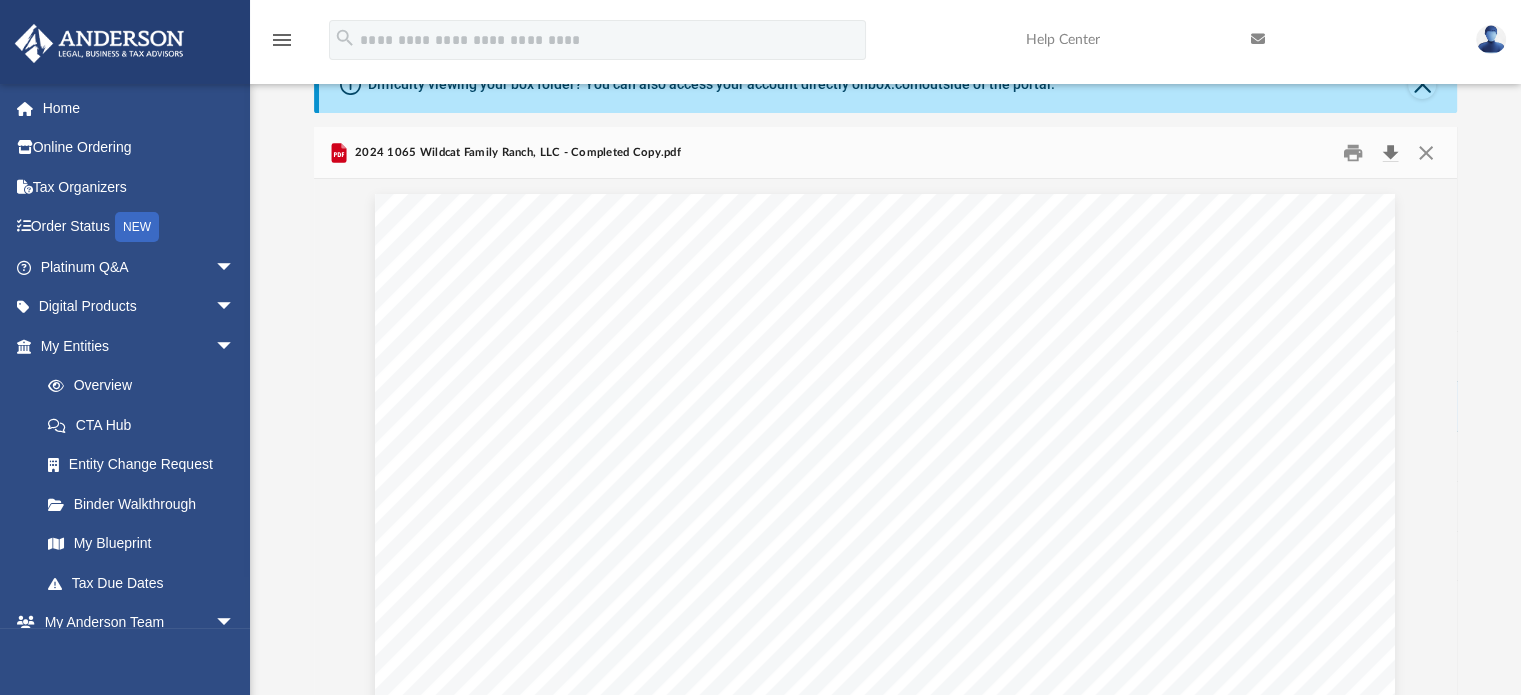 click at bounding box center [1391, 152] 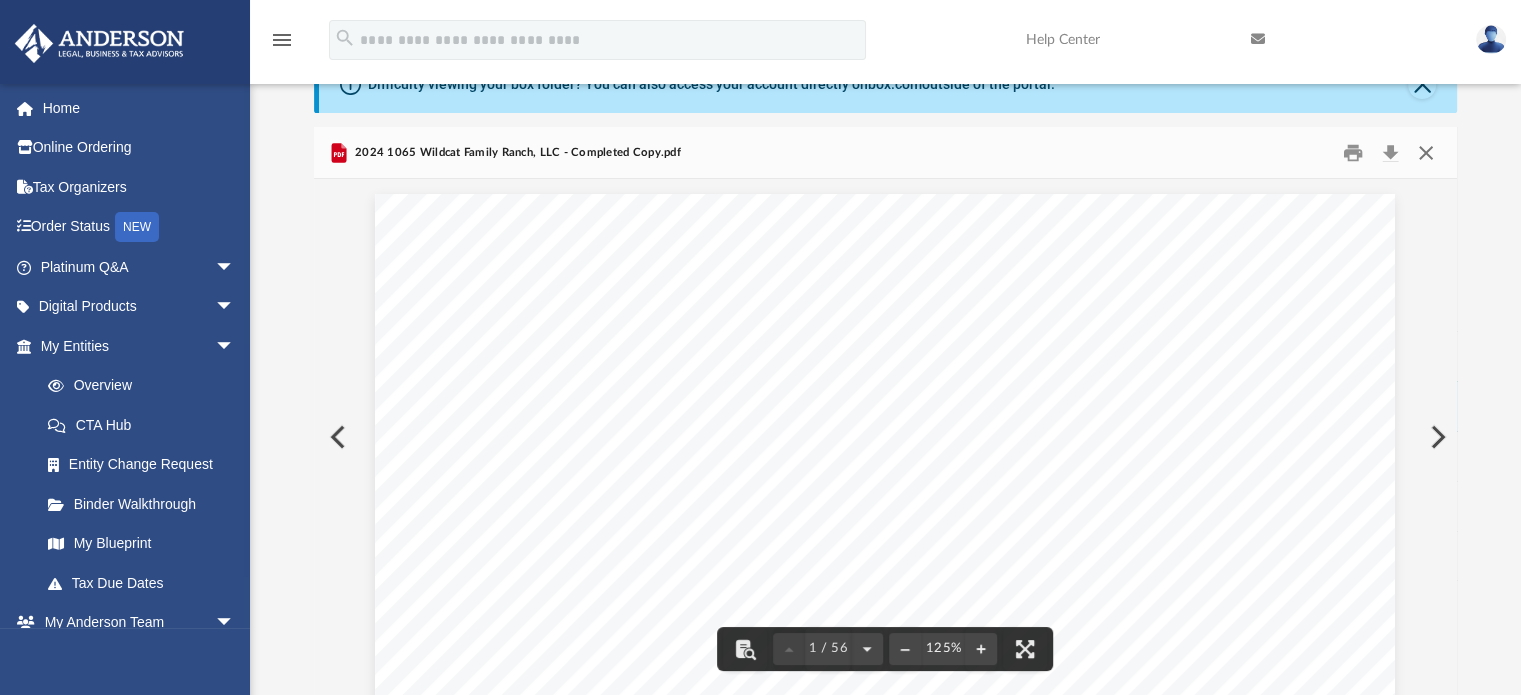 click at bounding box center [1426, 152] 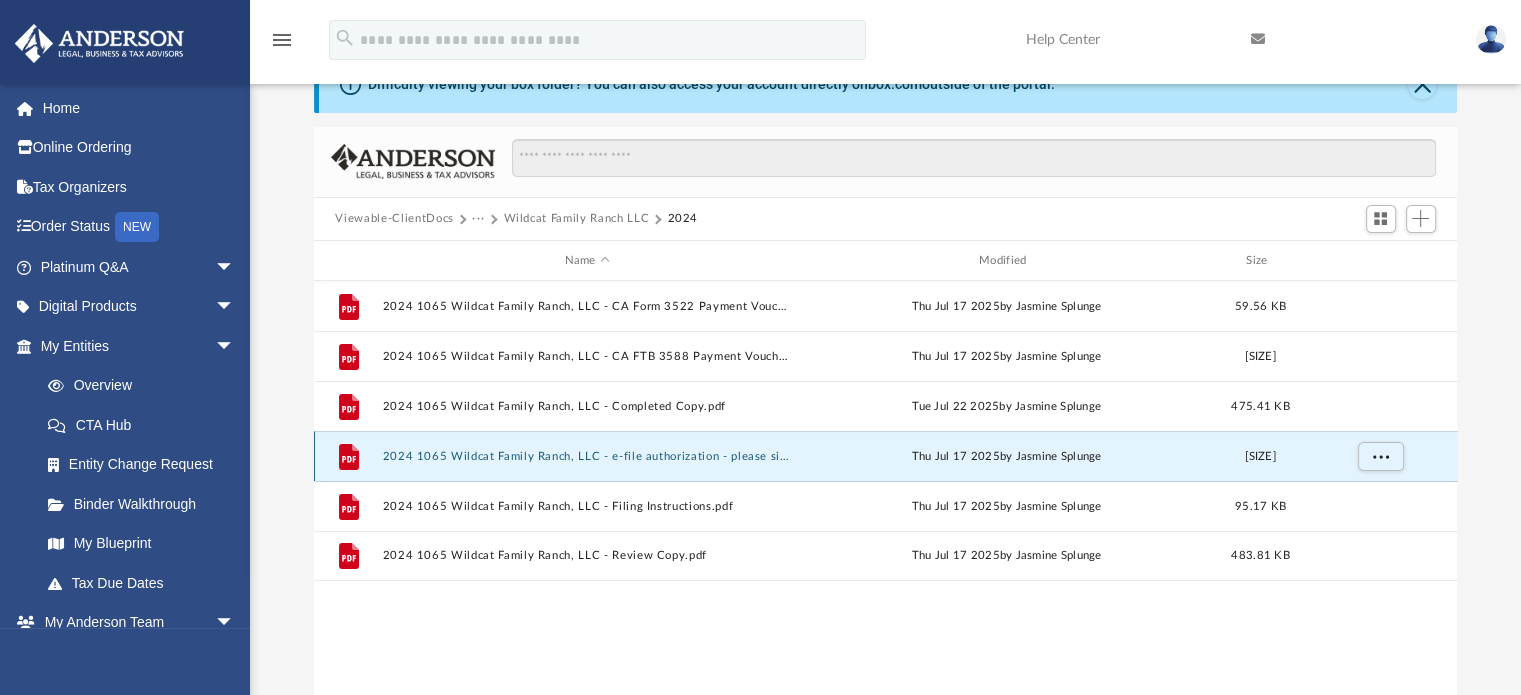 click on "2024 1065 Wildcat Family Ranch, LLC - e-file authorization - please sign.pdf" at bounding box center [587, 456] 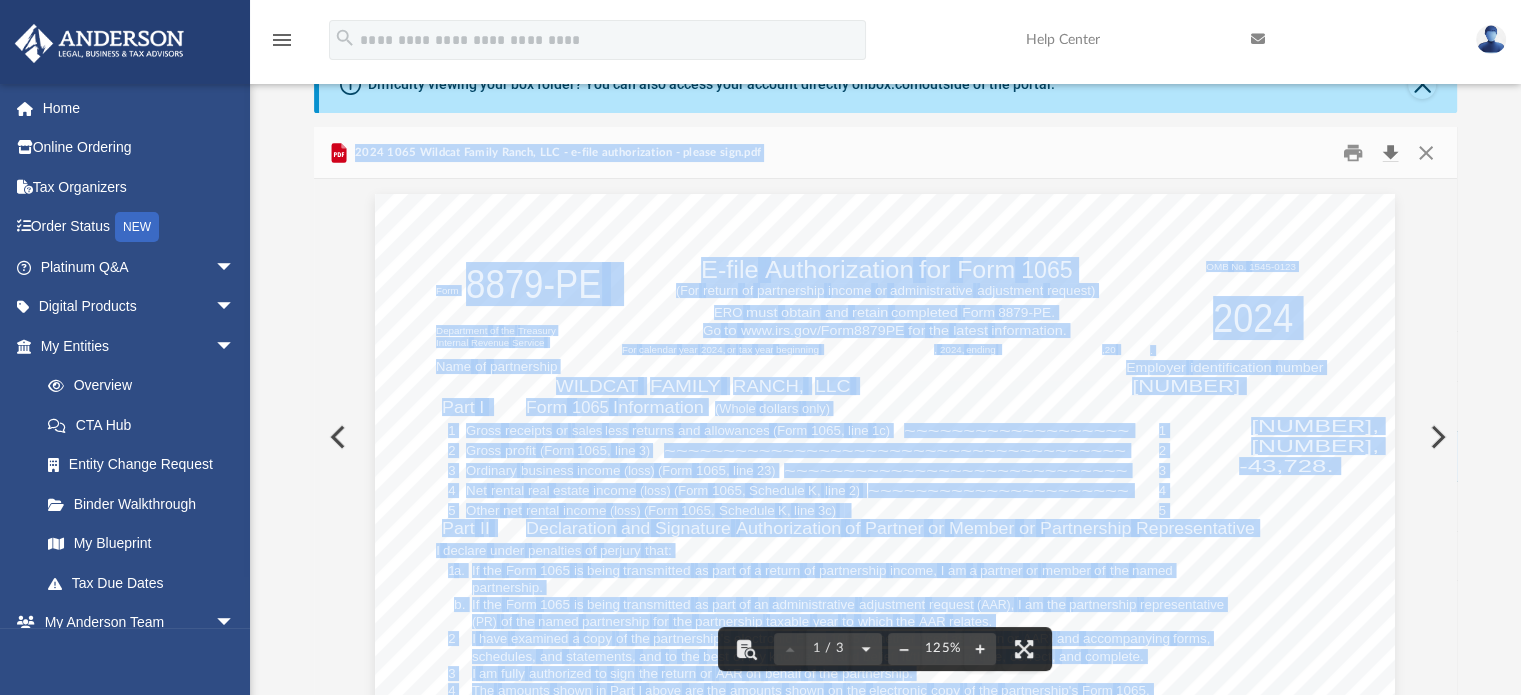 click at bounding box center [1391, 152] 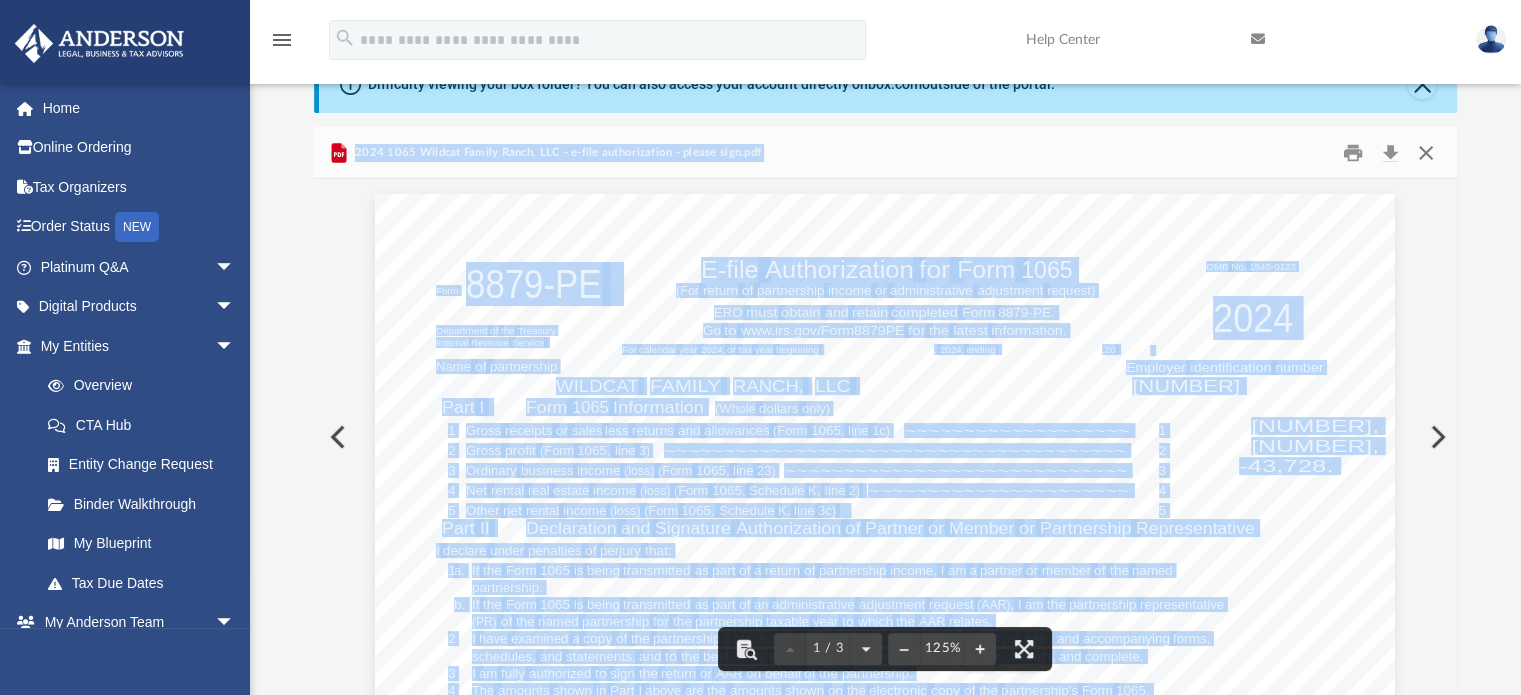 click at bounding box center (1426, 152) 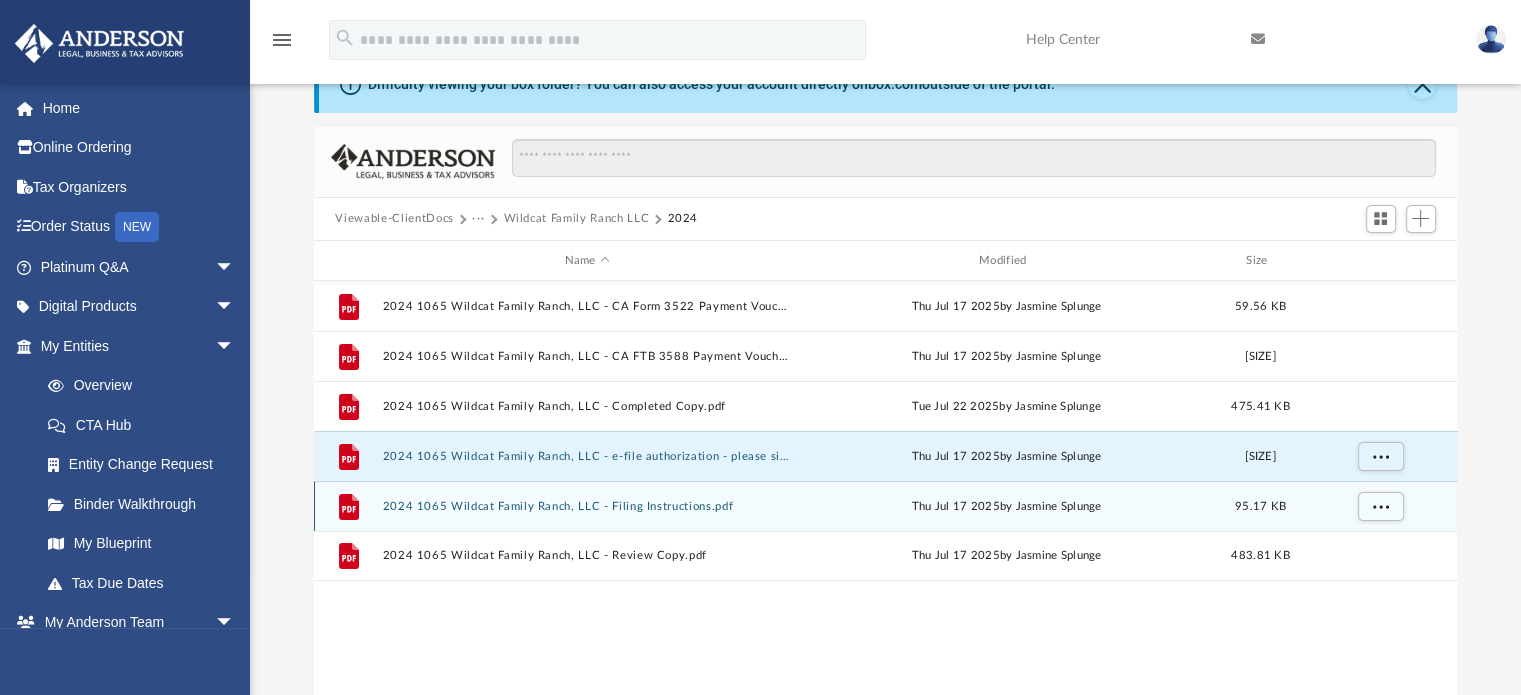 click on "2024 1065 Wildcat Family Ranch, LLC - Filing Instructions.pdf" at bounding box center [587, 506] 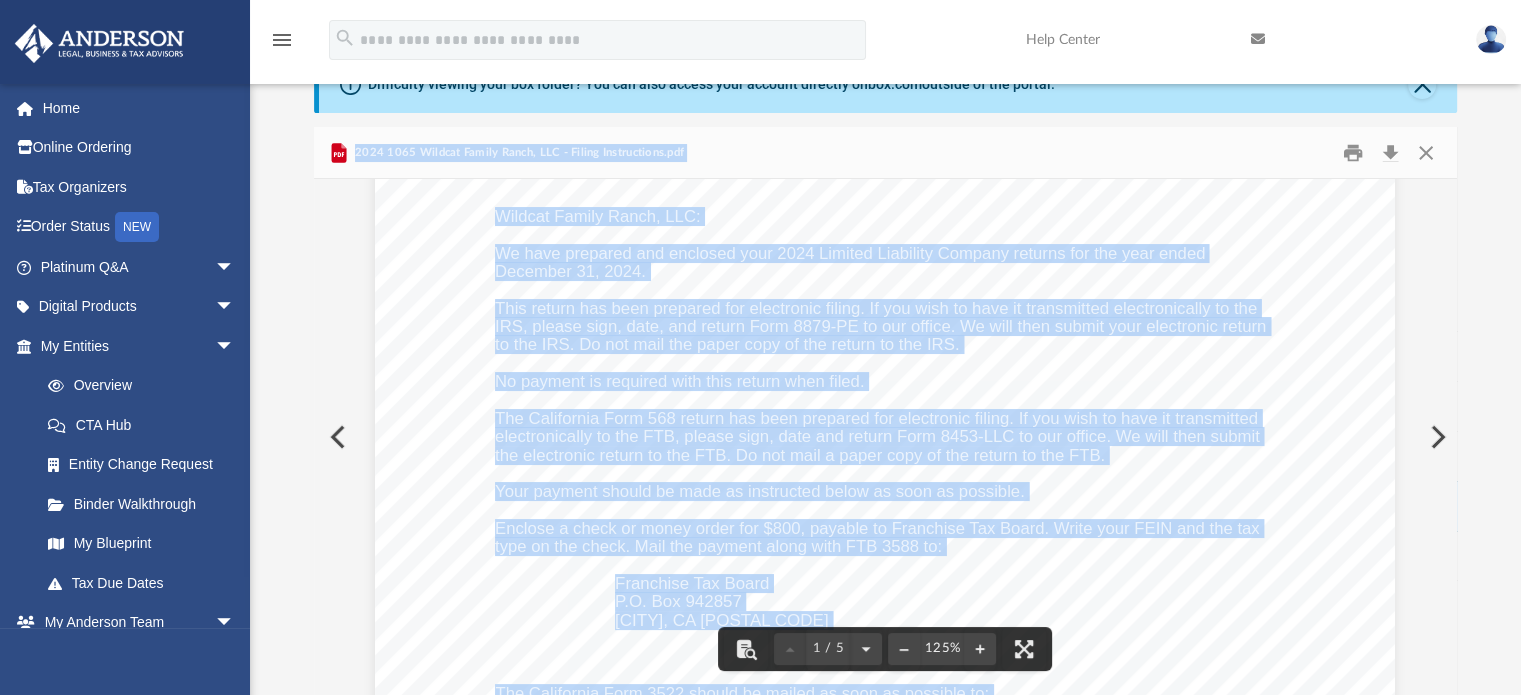 scroll, scrollTop: 366, scrollLeft: 0, axis: vertical 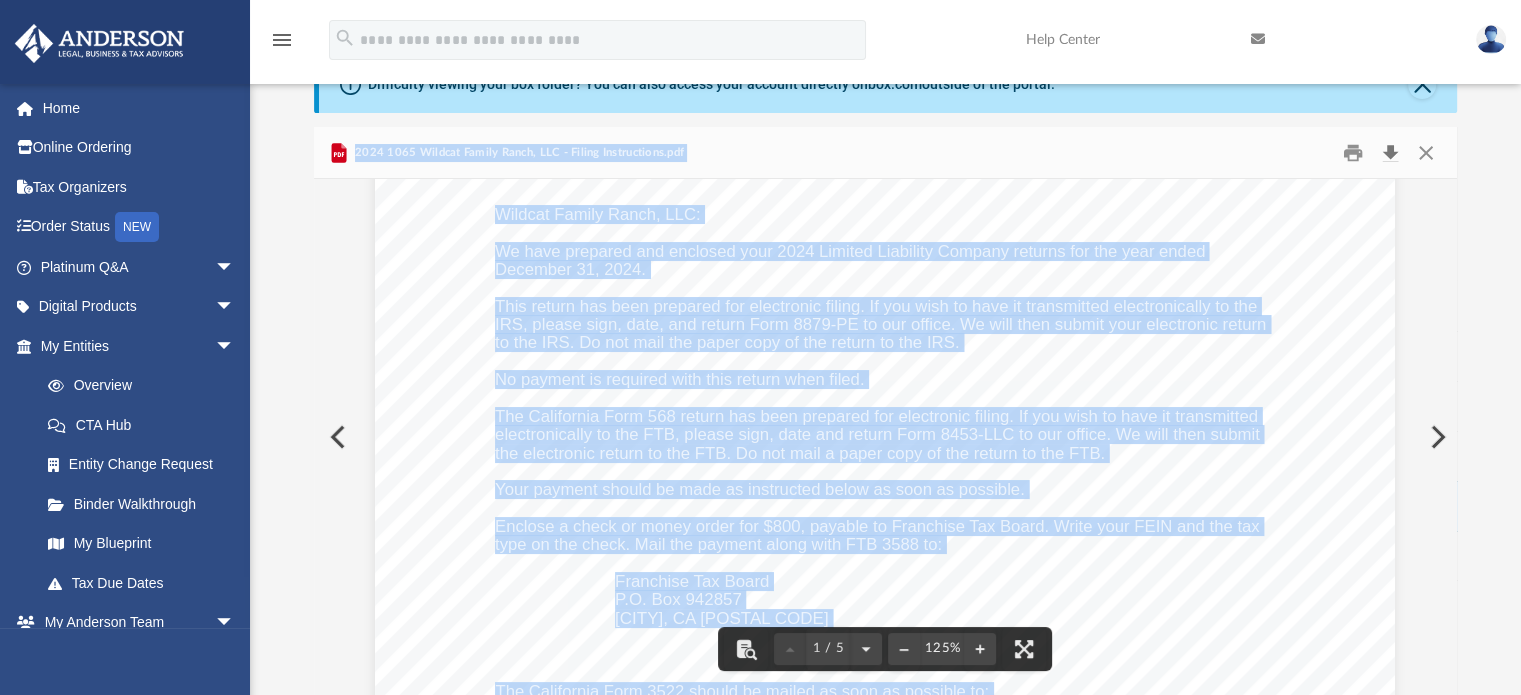 click at bounding box center (1391, 152) 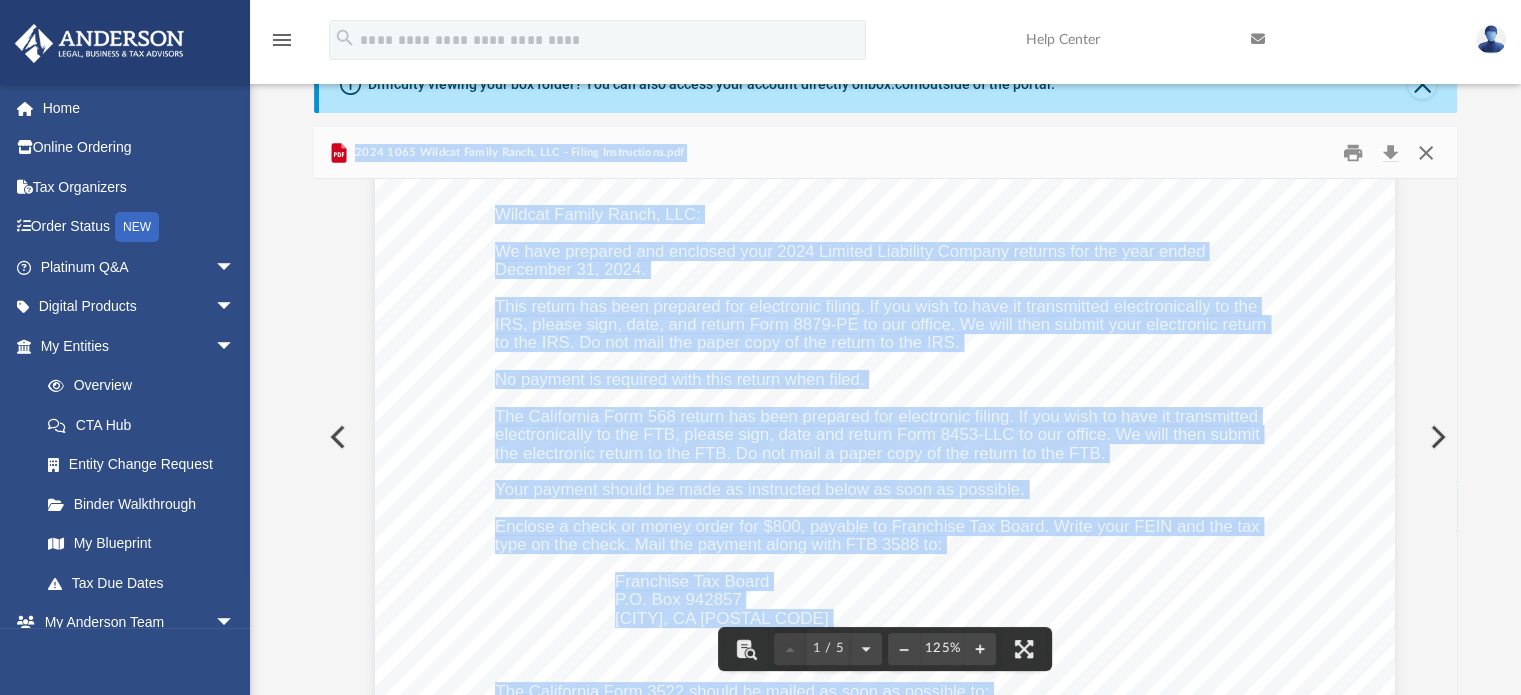 click at bounding box center [1426, 152] 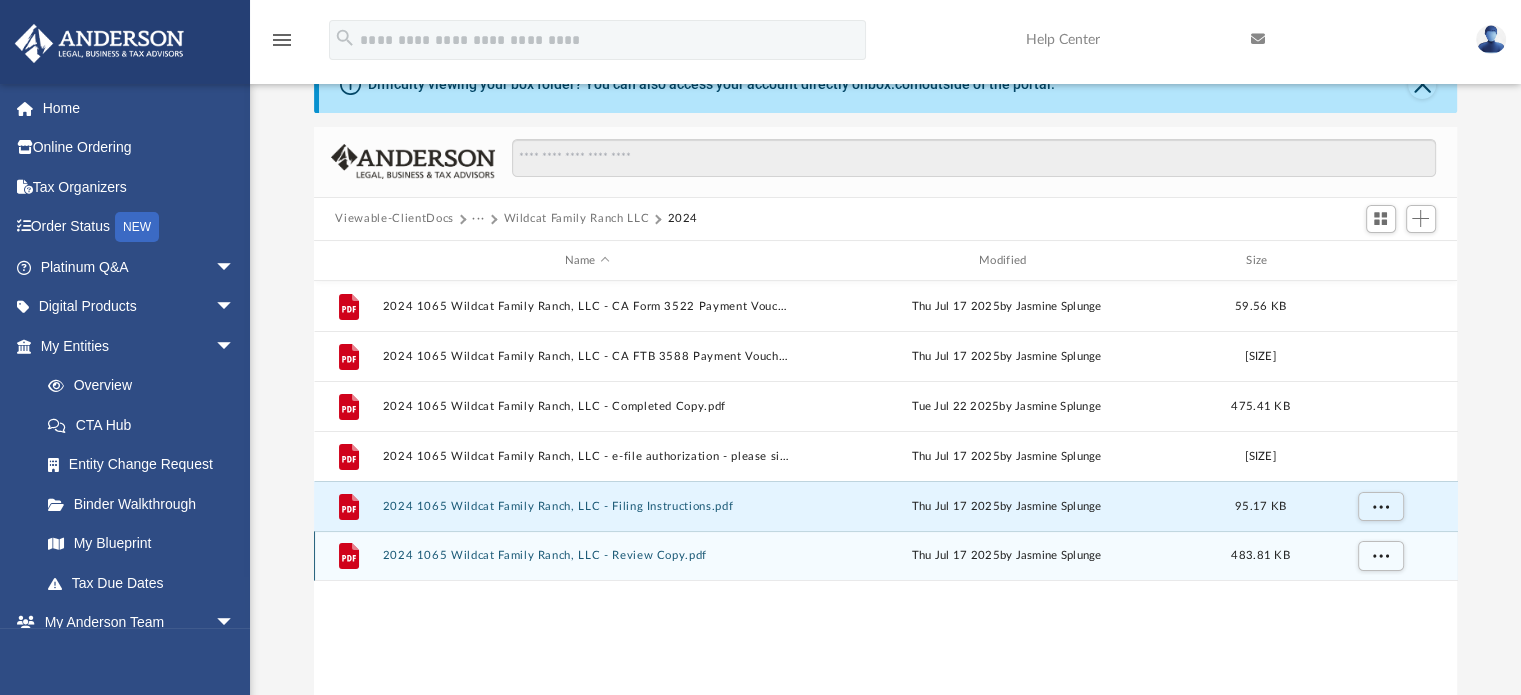 click on "2024 1065 Wildcat Family Ranch, LLC - Review Copy.pdf" at bounding box center [587, 556] 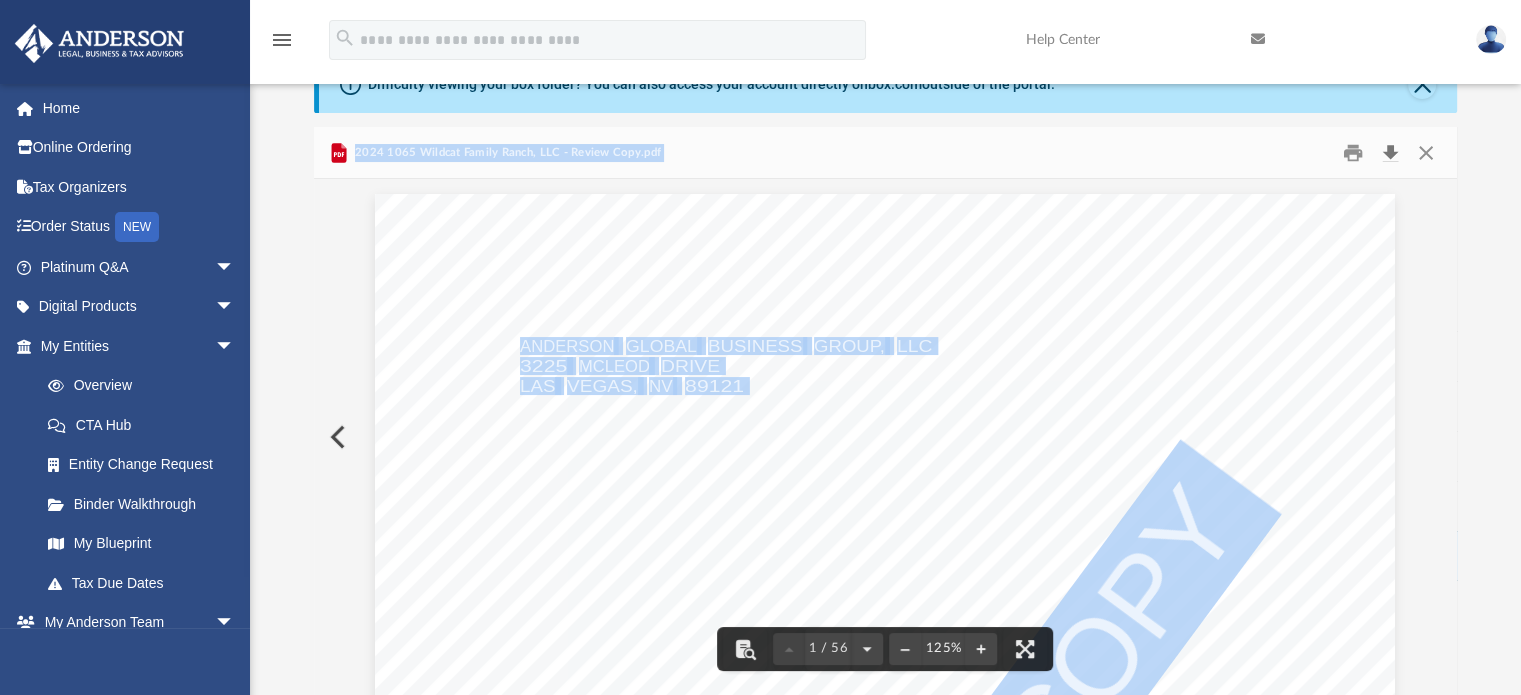 click at bounding box center [1391, 152] 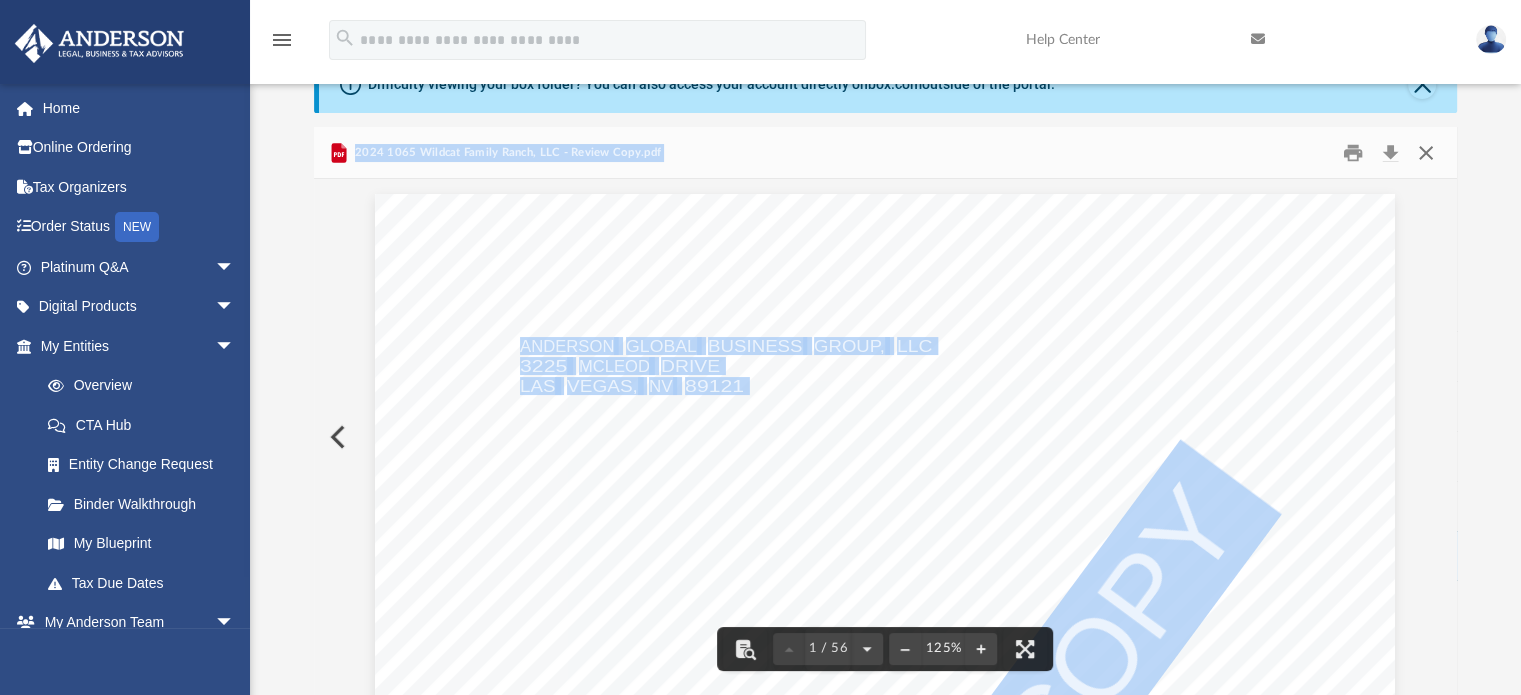 click at bounding box center [1426, 152] 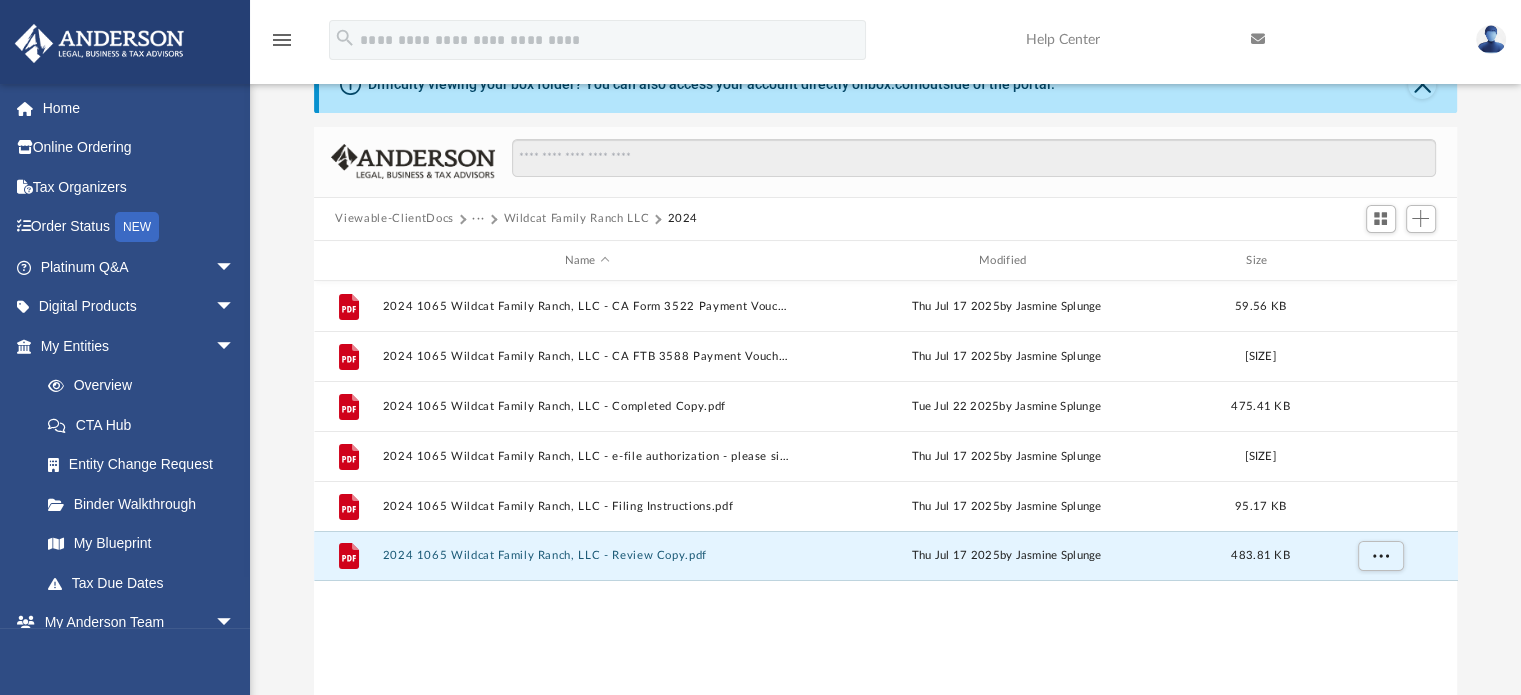click on "Viewable-ClientDocs" at bounding box center [394, 219] 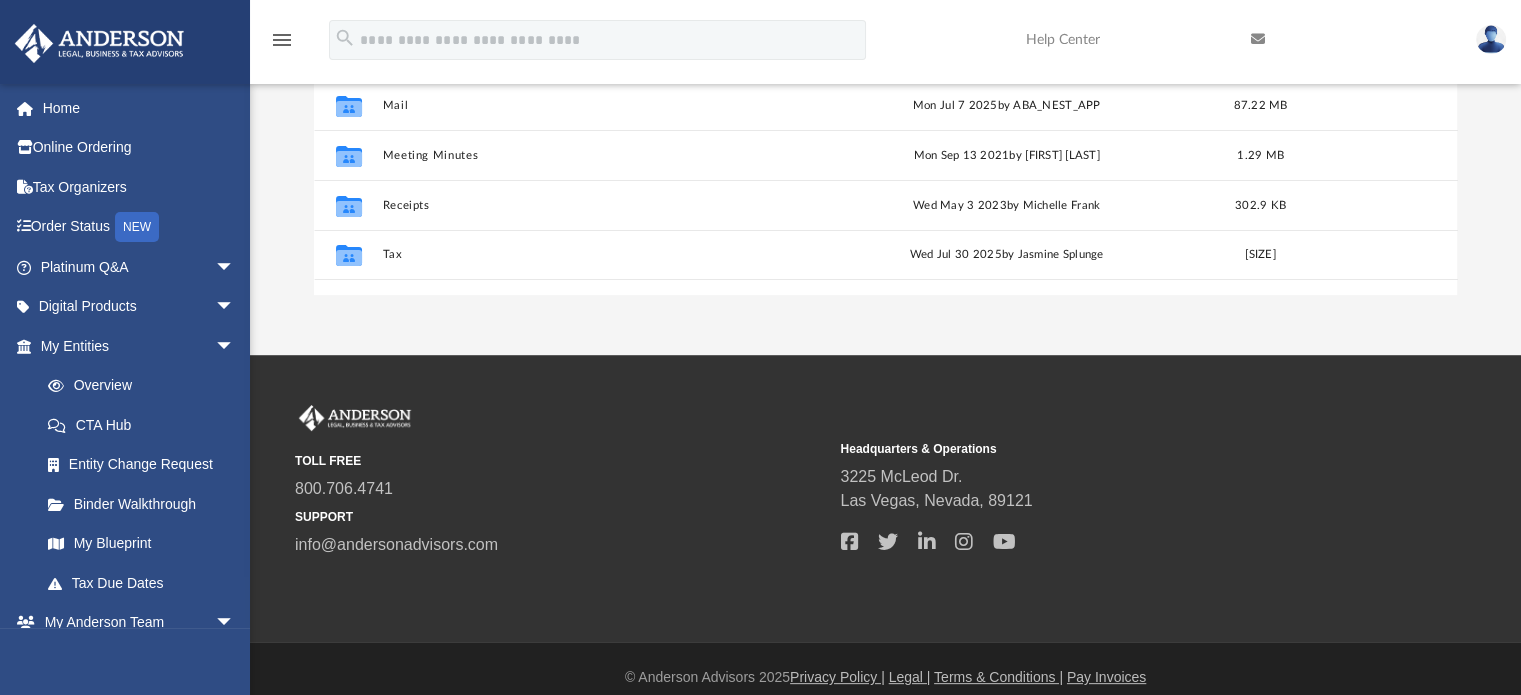 scroll, scrollTop: 470, scrollLeft: 0, axis: vertical 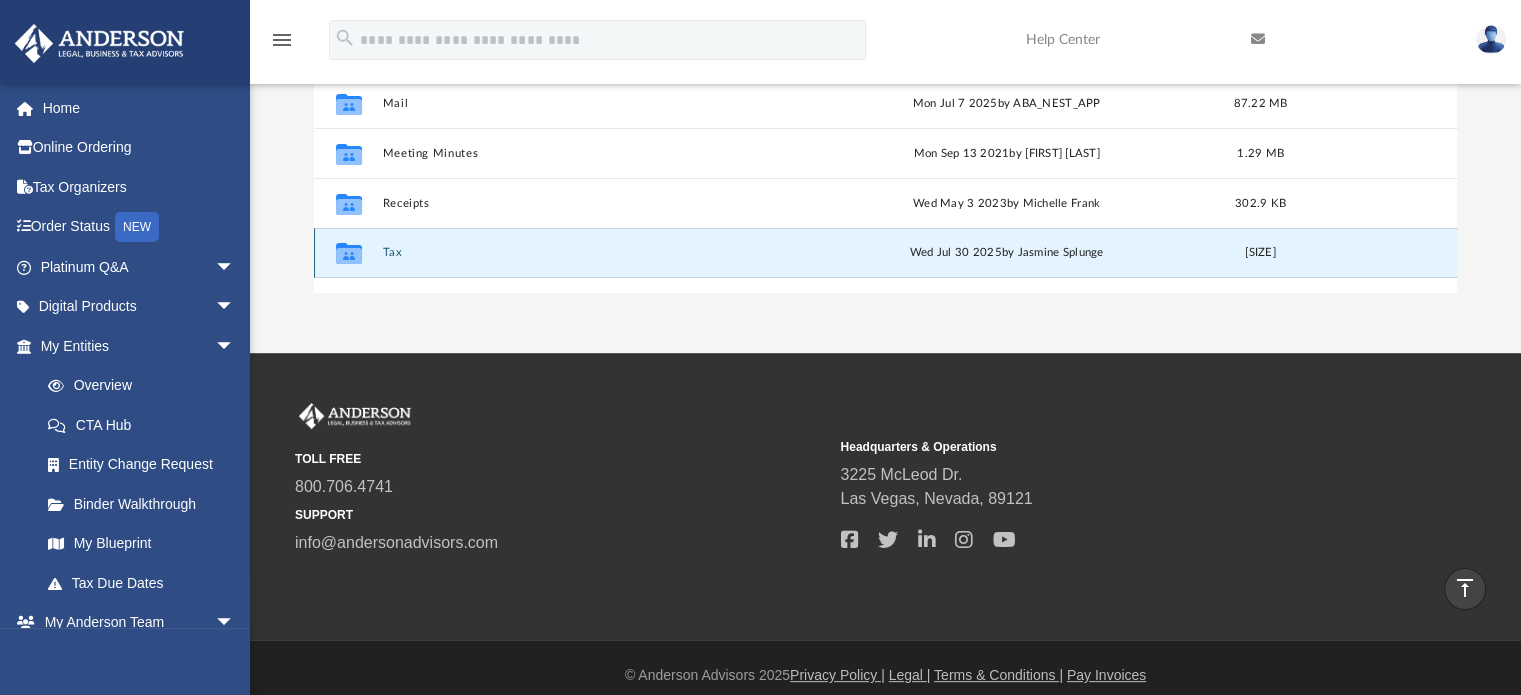 click on "Tax" at bounding box center (587, 253) 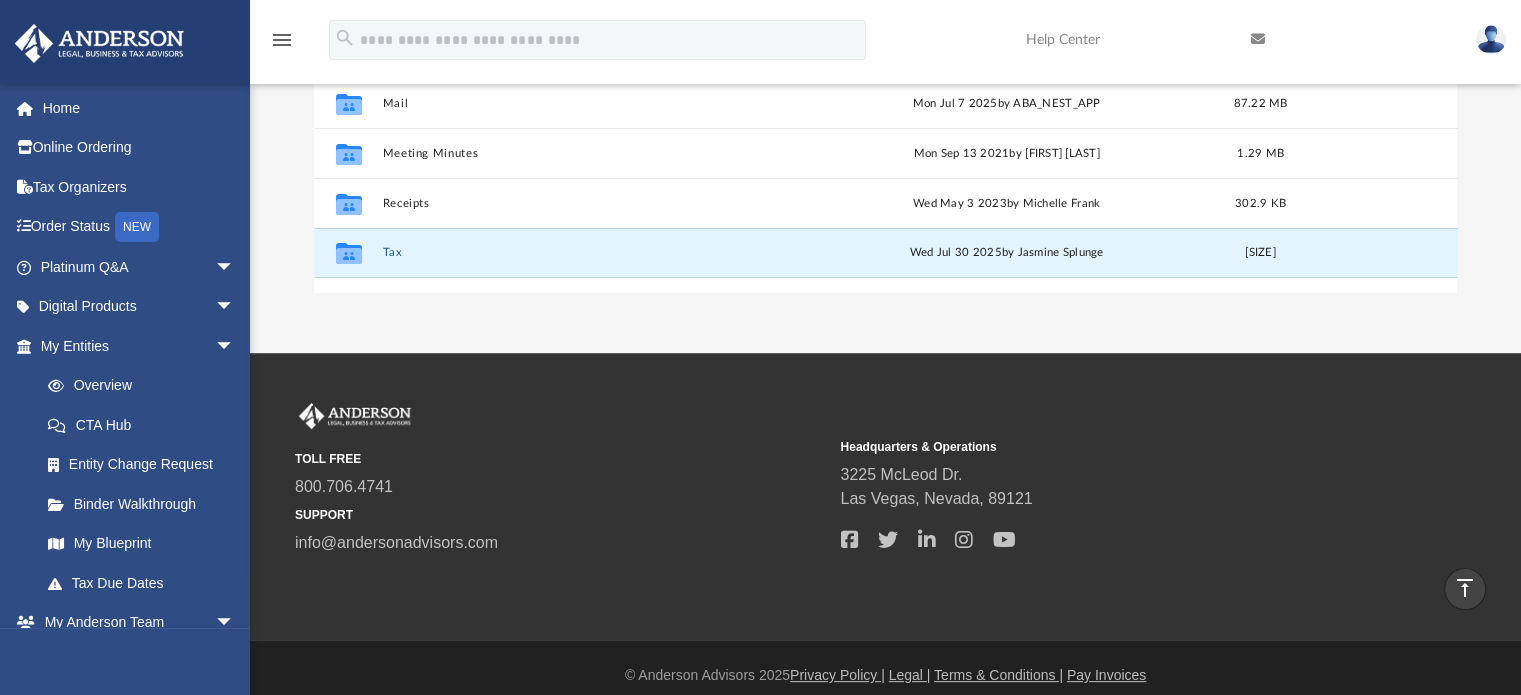 scroll, scrollTop: 25, scrollLeft: 0, axis: vertical 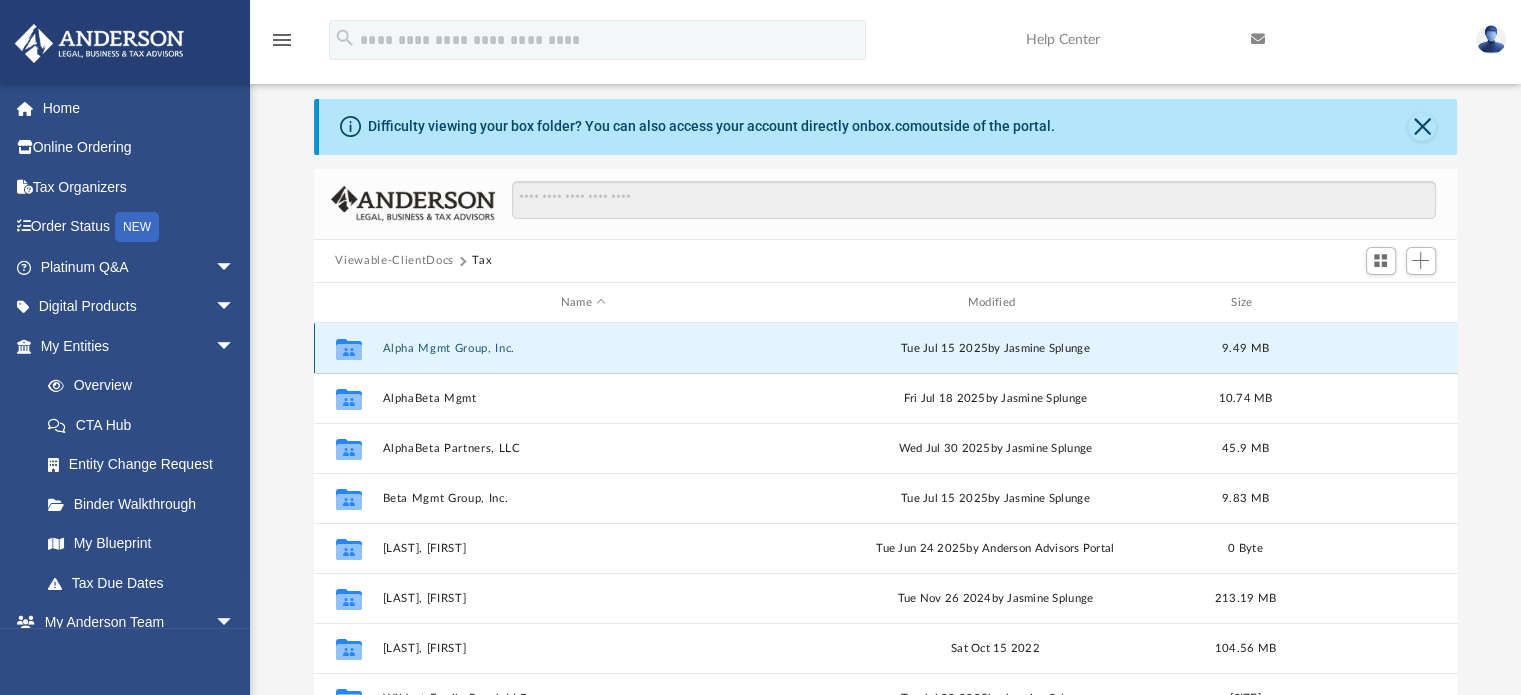 click on "Alpha Mgmt Group, Inc." at bounding box center [583, 348] 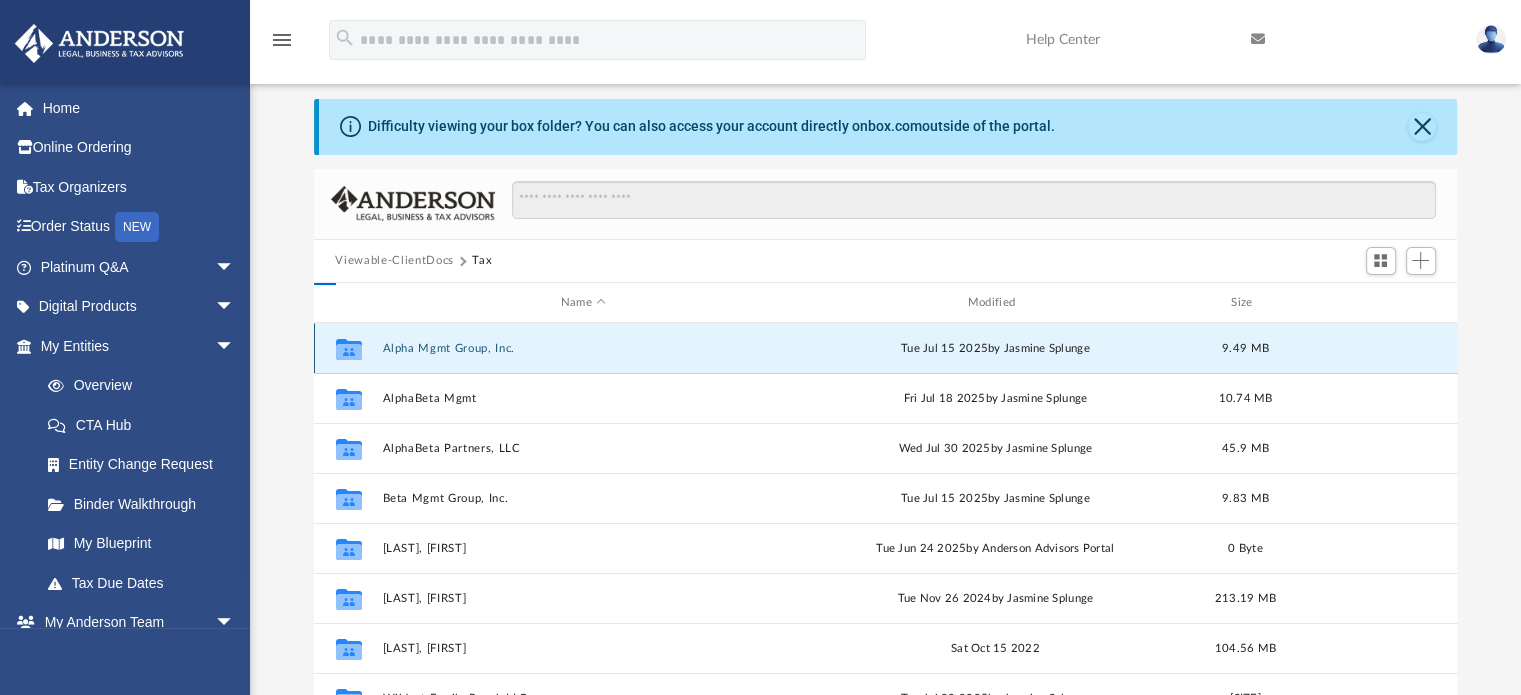 click on "Alpha Mgmt Group, Inc." at bounding box center [583, 348] 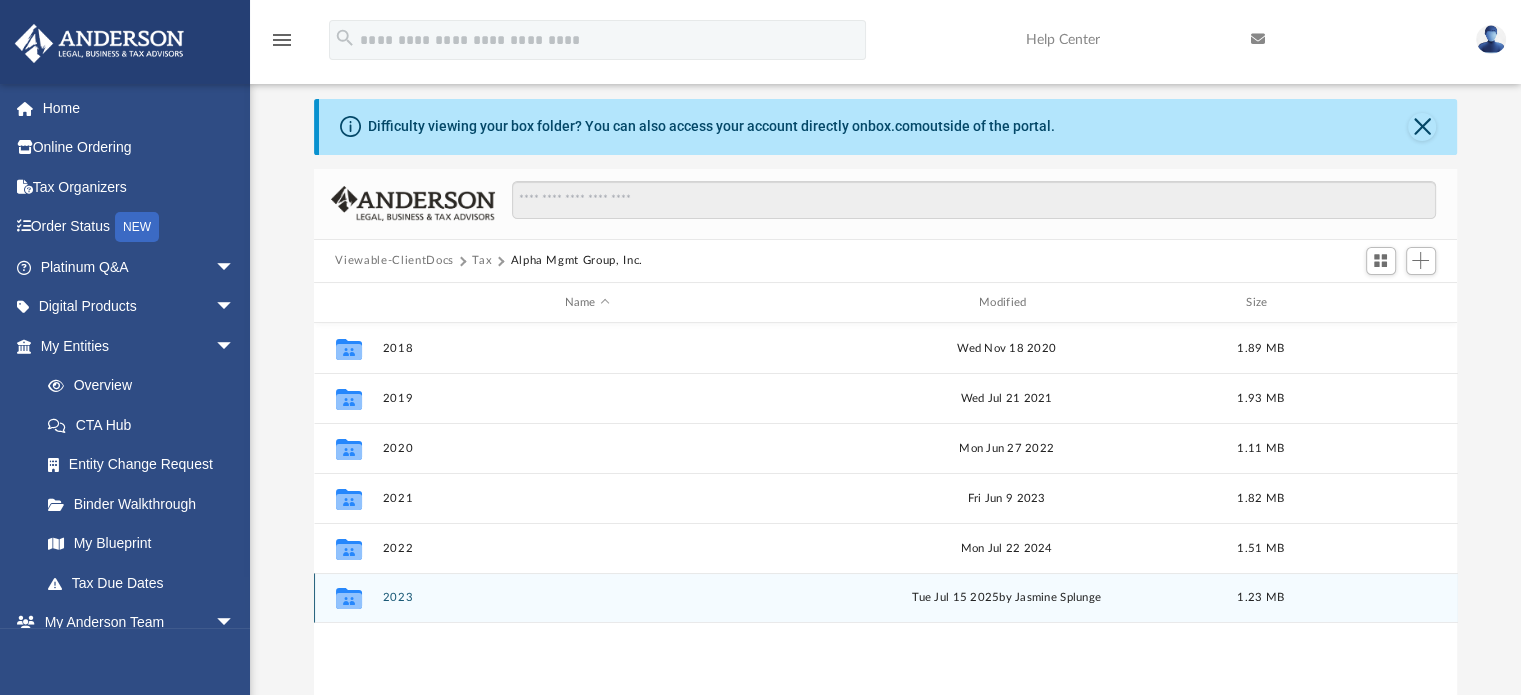 click on "Collaborated Folder 2023 Tue Jul 15 2025  by [FIRST] [LAST] 1.23 MB" at bounding box center (886, 598) 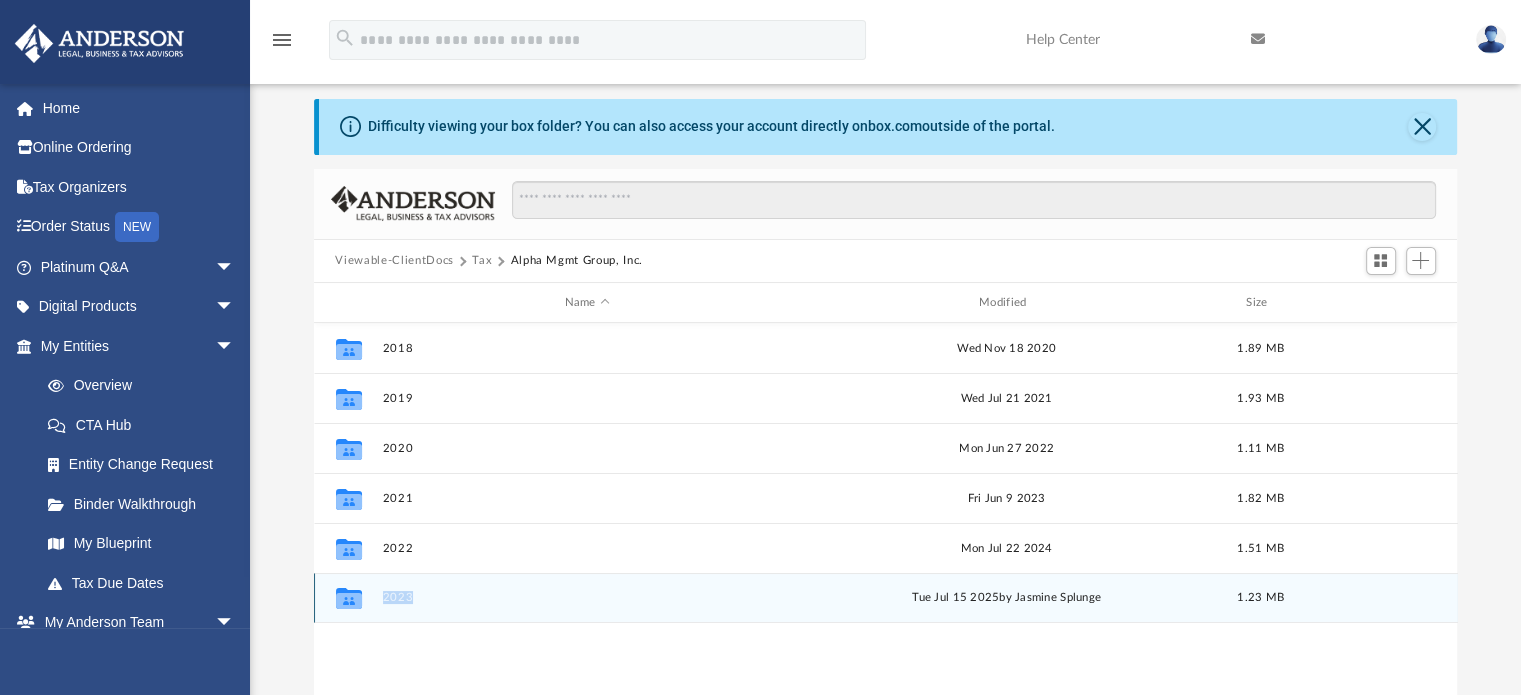 click on "Collaborated Folder 2023 Tue Jul 15 2025  by [FIRST] [LAST] 1.23 MB" at bounding box center [886, 598] 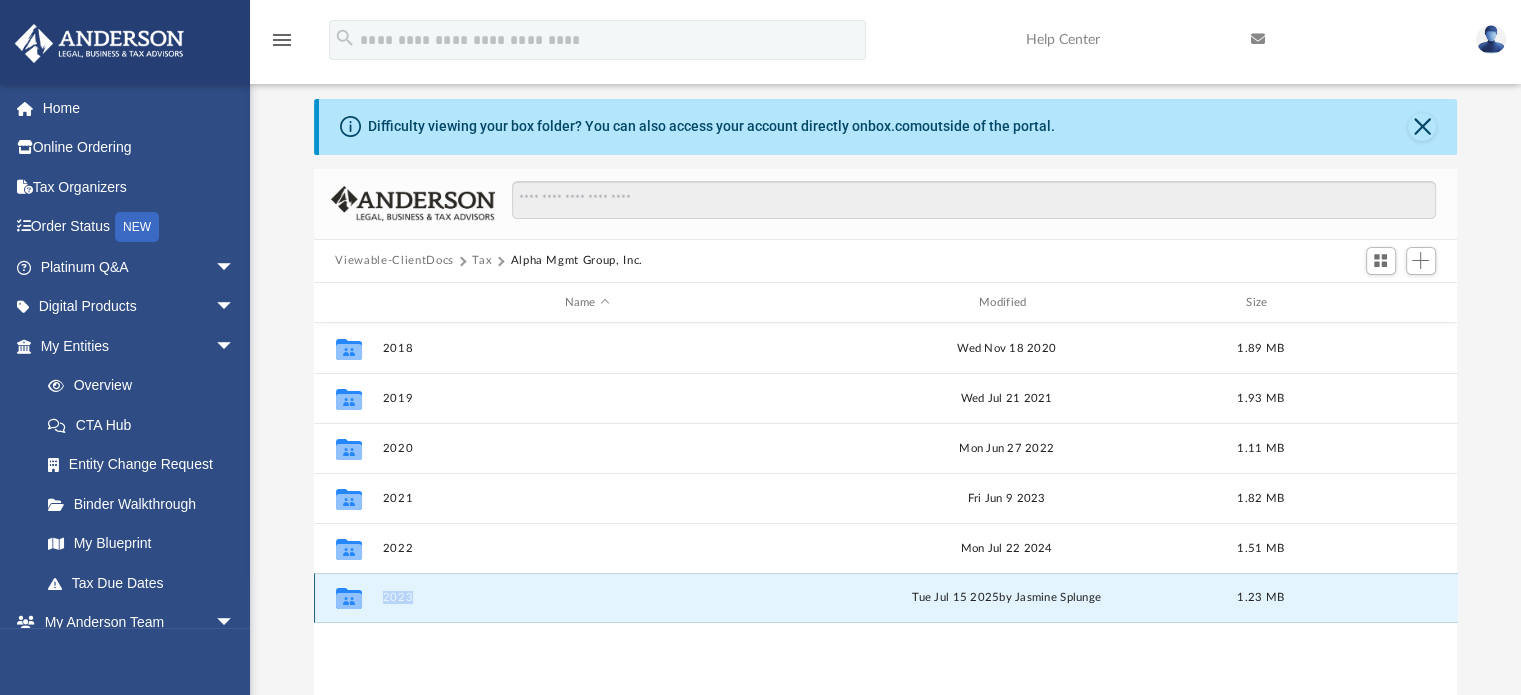 click on "Collaborated Folder 2023 Tue Jul 15 2025  by [FIRST] [LAST] 1.23 MB" at bounding box center [886, 598] 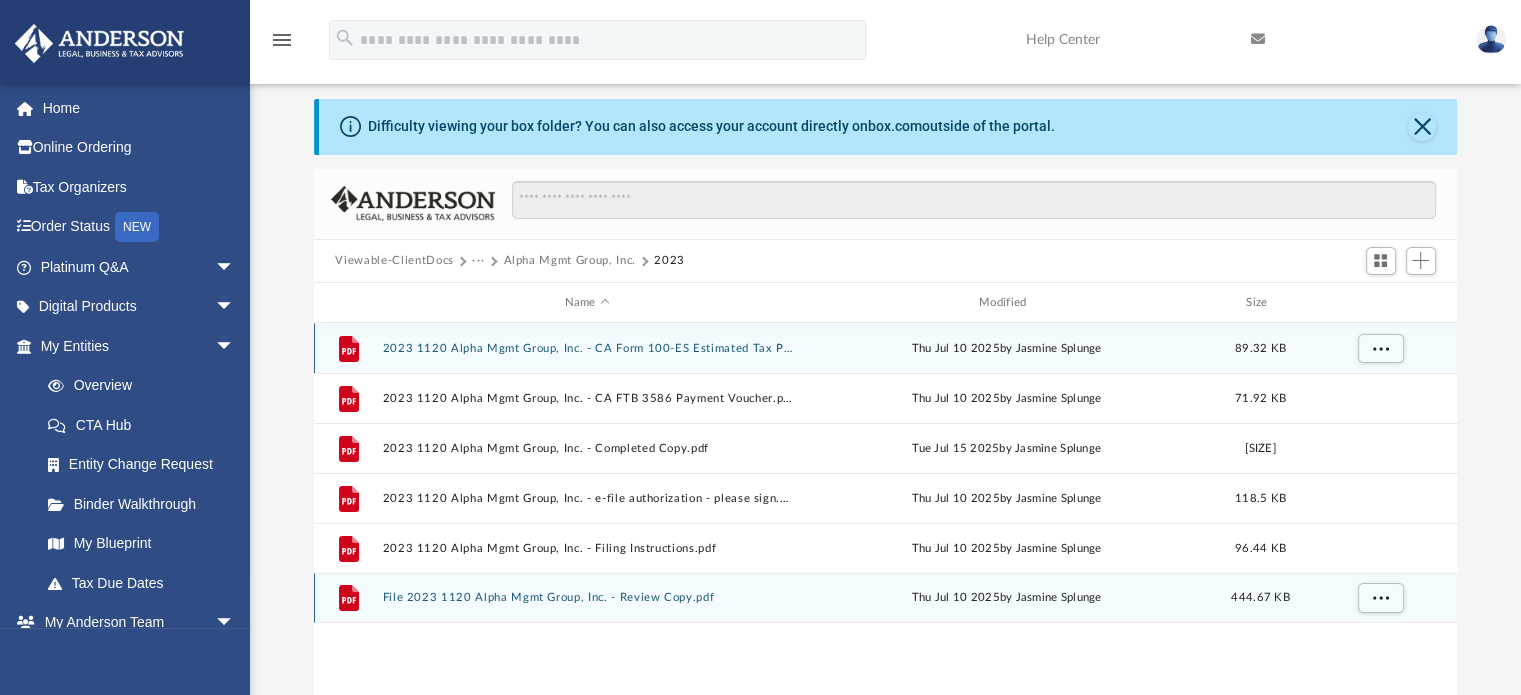 click on "2023 1120 Alpha Mgmt Group, Inc. - CA Form 100-ES Estimated Tax Payment.pdf" at bounding box center [587, 348] 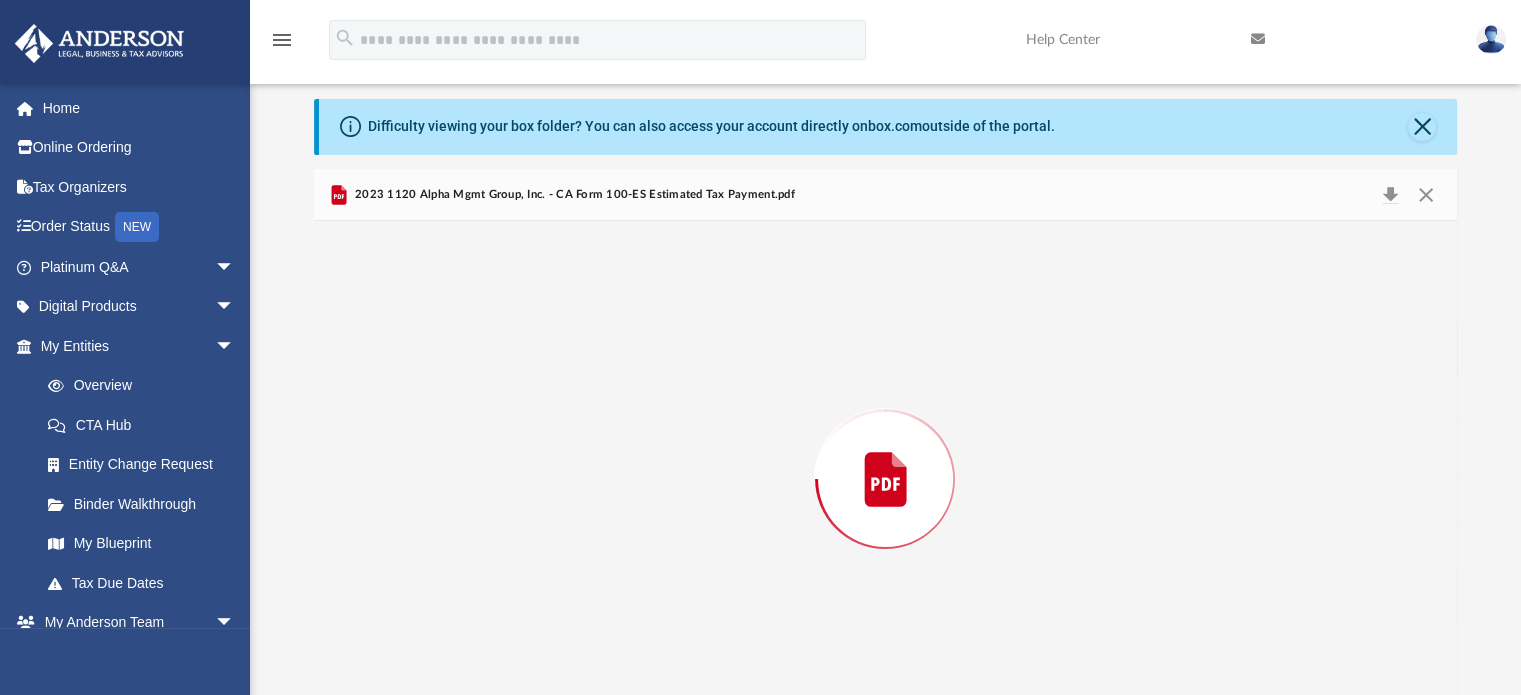 scroll, scrollTop: 67, scrollLeft: 0, axis: vertical 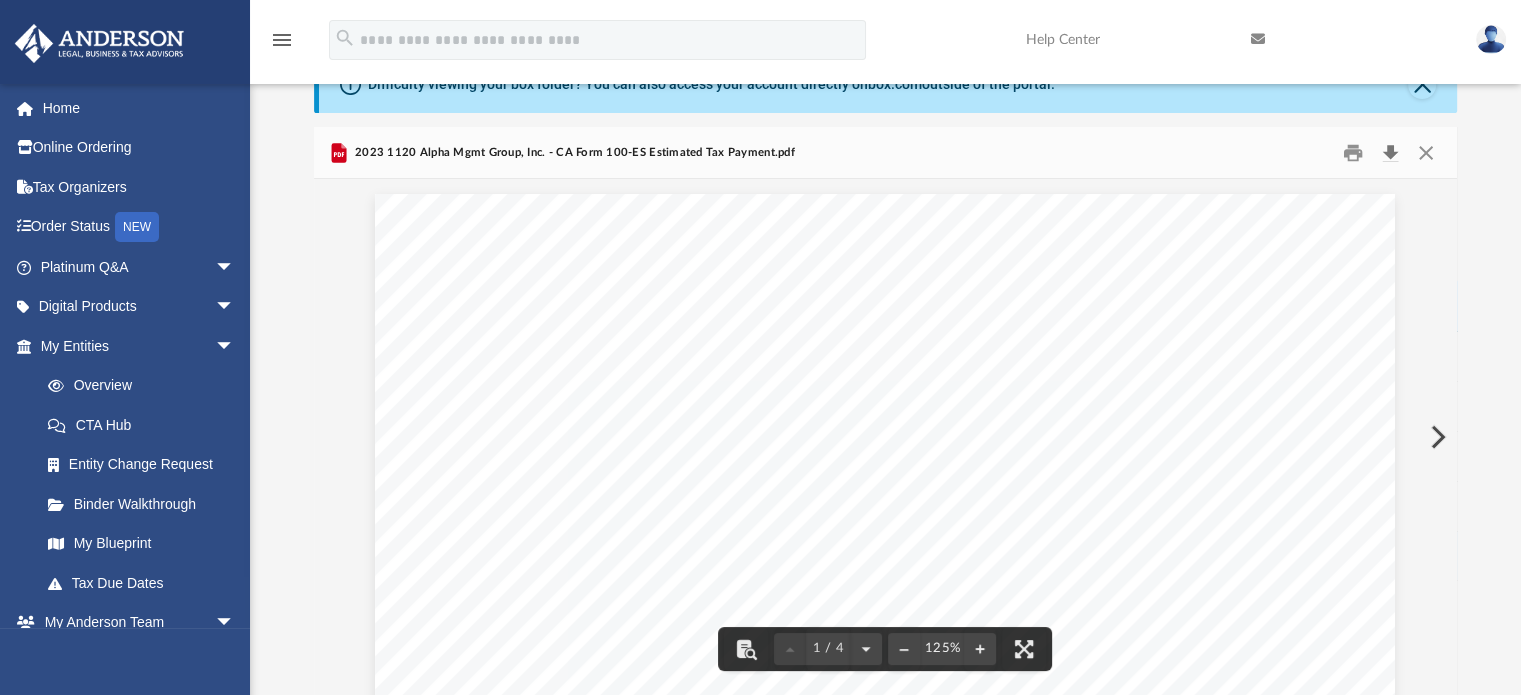 click at bounding box center (1391, 152) 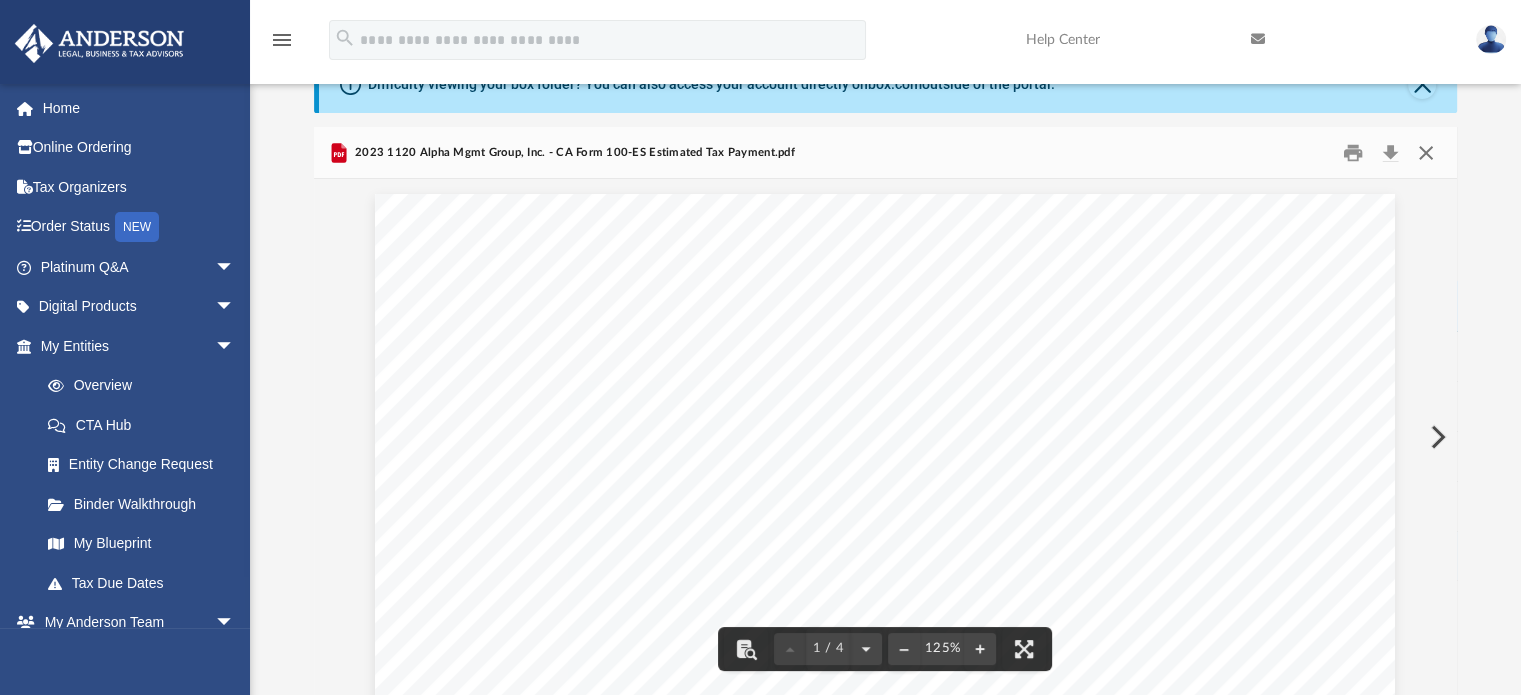 click at bounding box center (1426, 152) 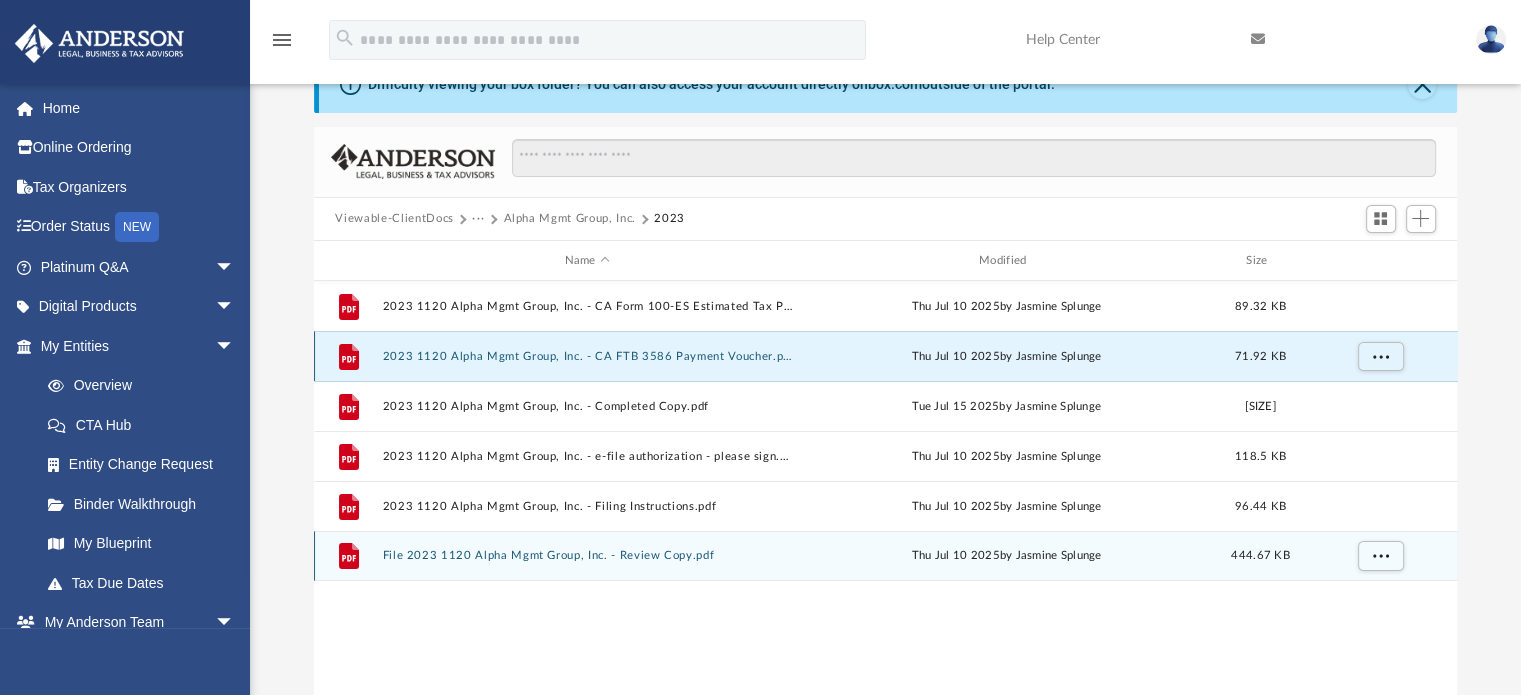 click on "2023 1120 Alpha Mgmt Group, Inc. - CA FTB 3586 Payment Voucher.pdf" at bounding box center (587, 356) 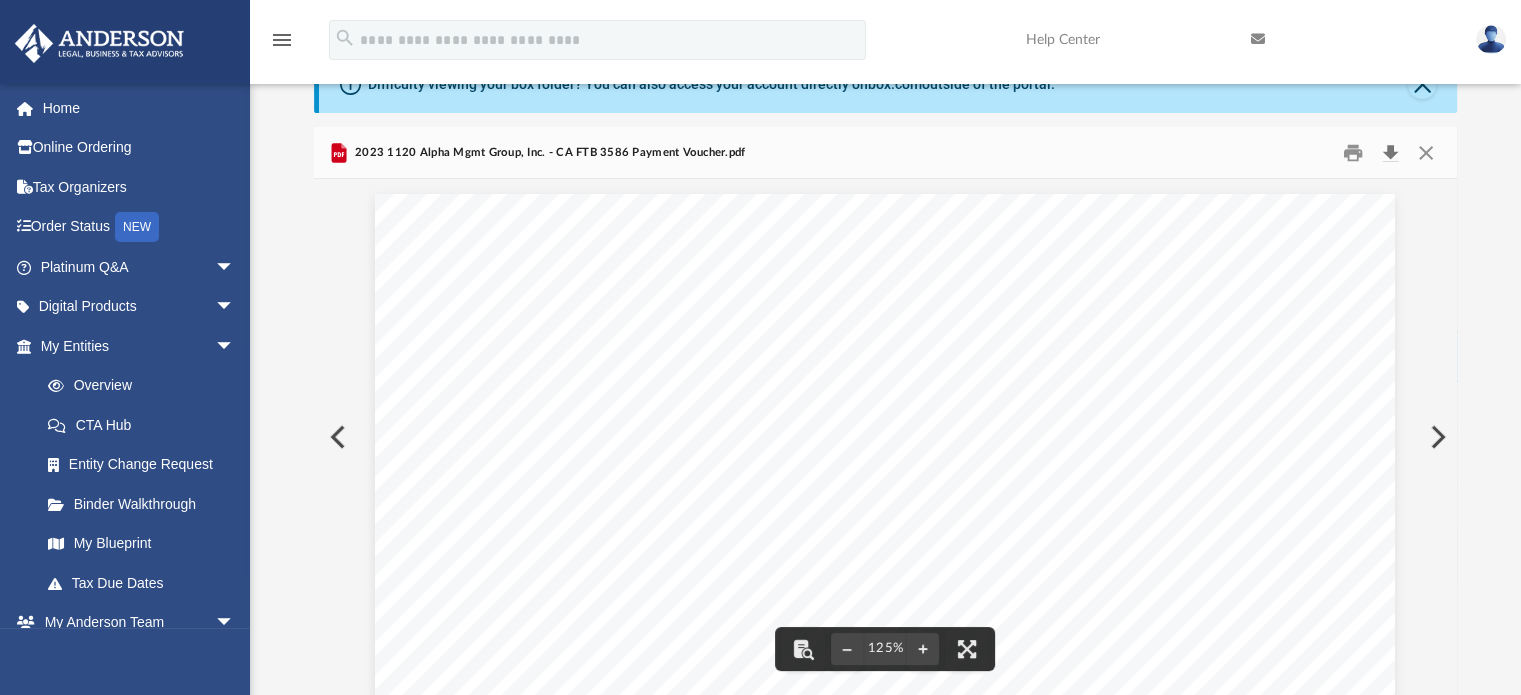click at bounding box center (1391, 152) 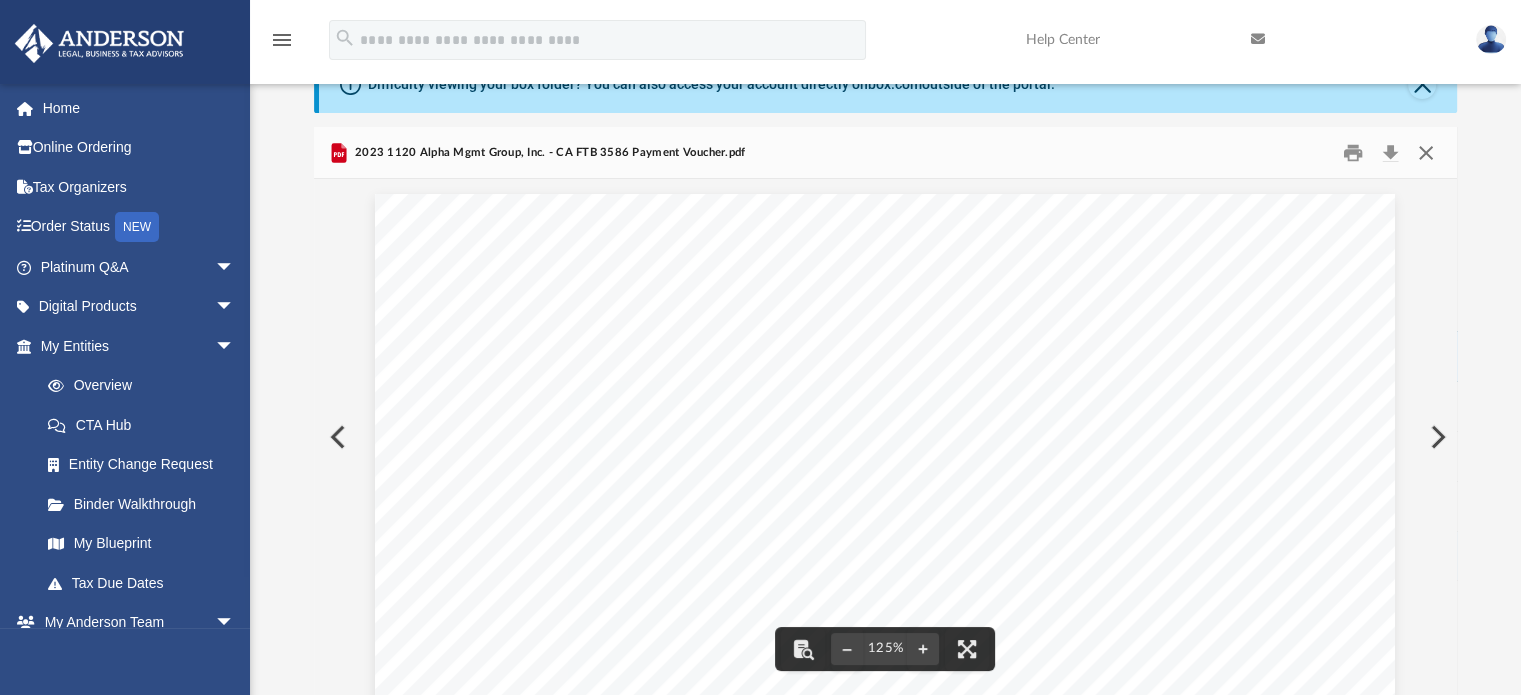 click at bounding box center [1426, 152] 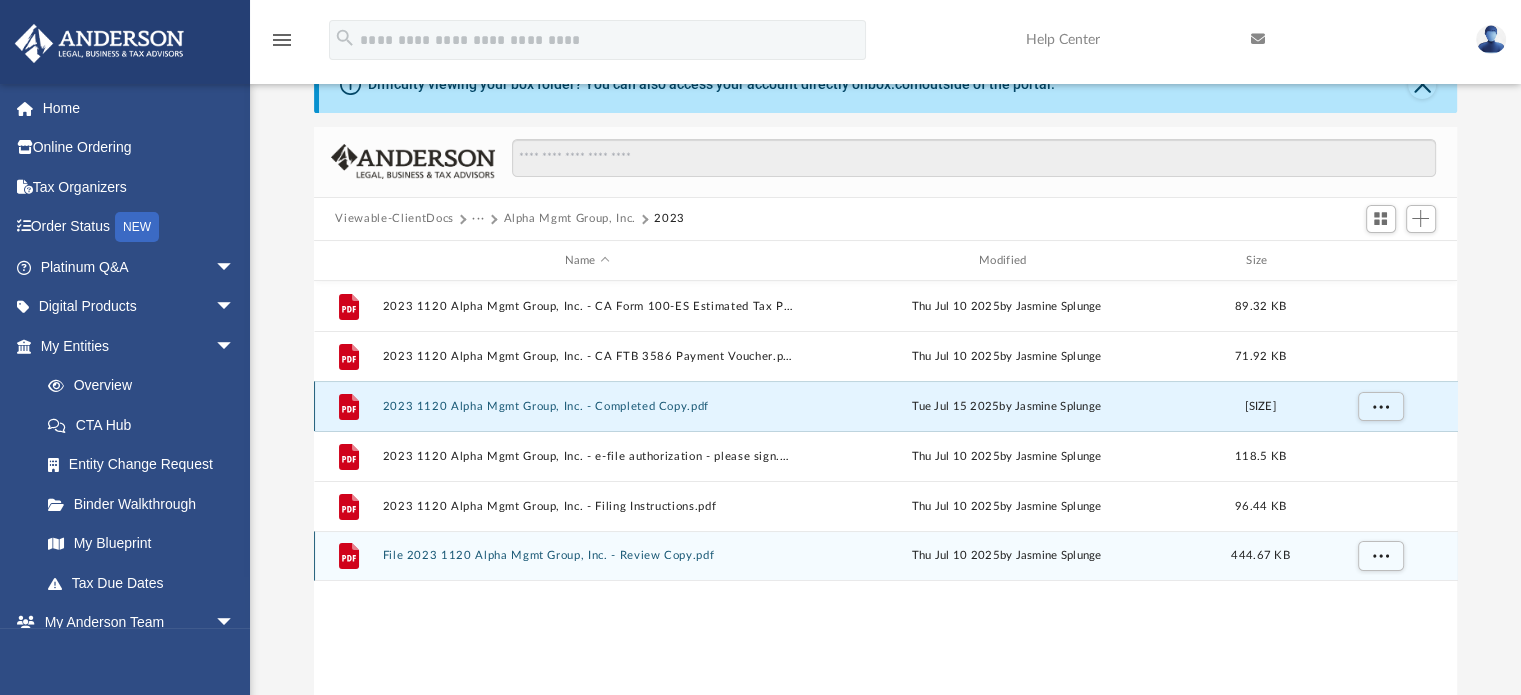 click on "2023 1120 Alpha Mgmt Group, Inc. - Completed Copy.pdf" at bounding box center (587, 406) 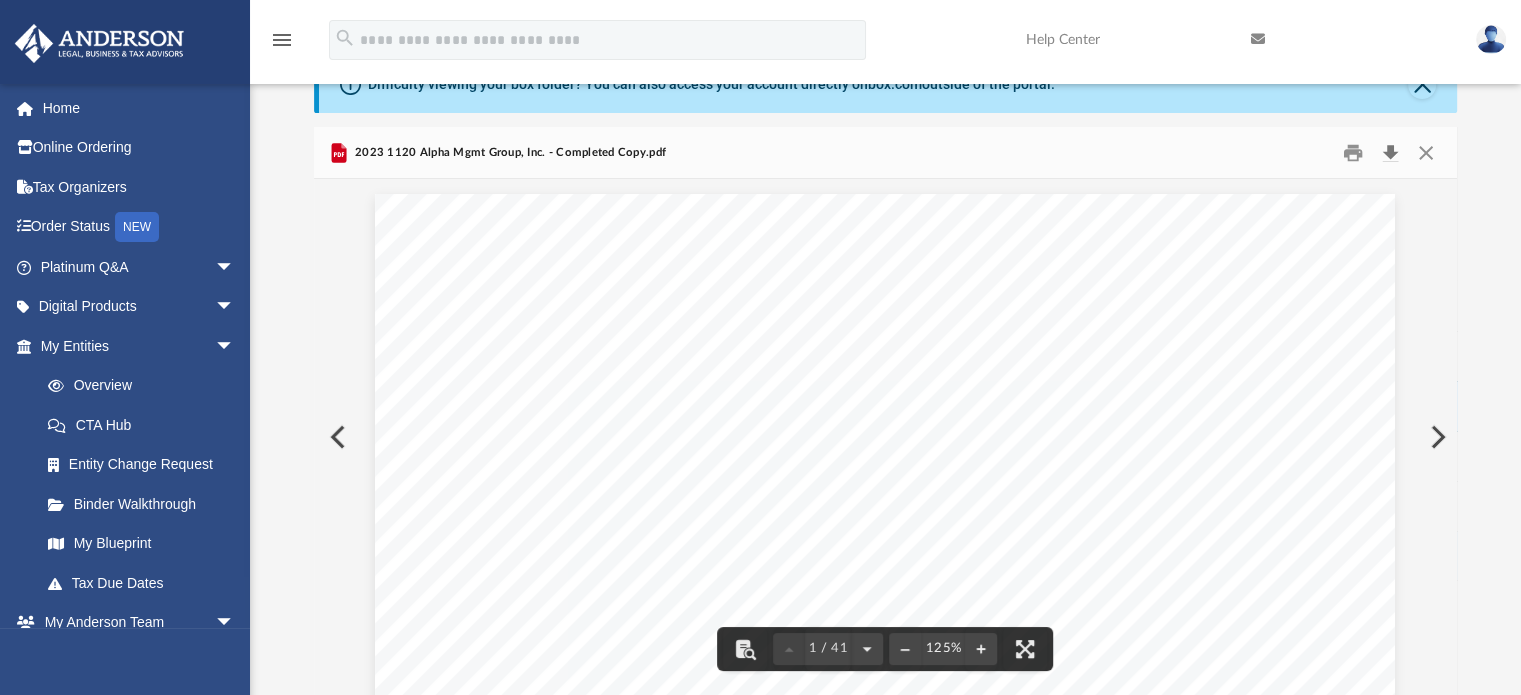 click at bounding box center [1391, 152] 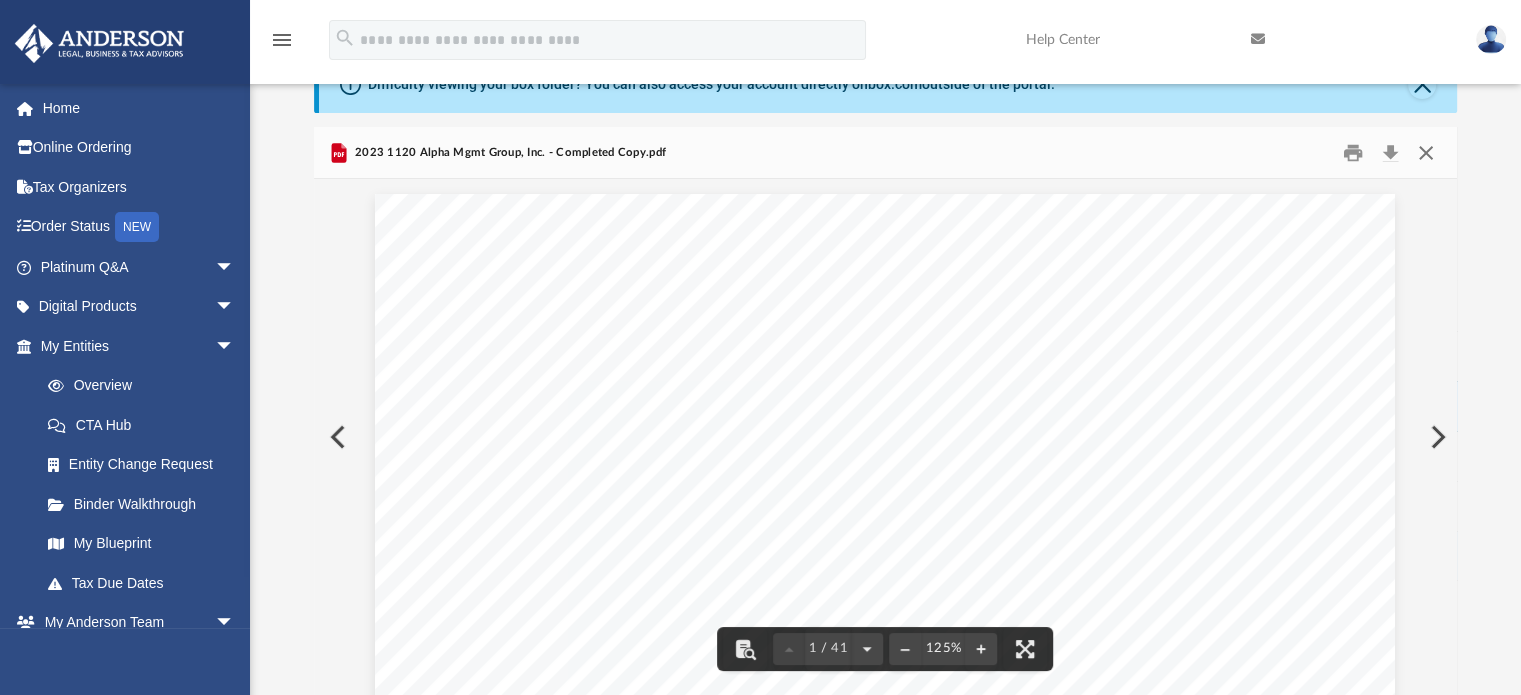 click at bounding box center [1426, 152] 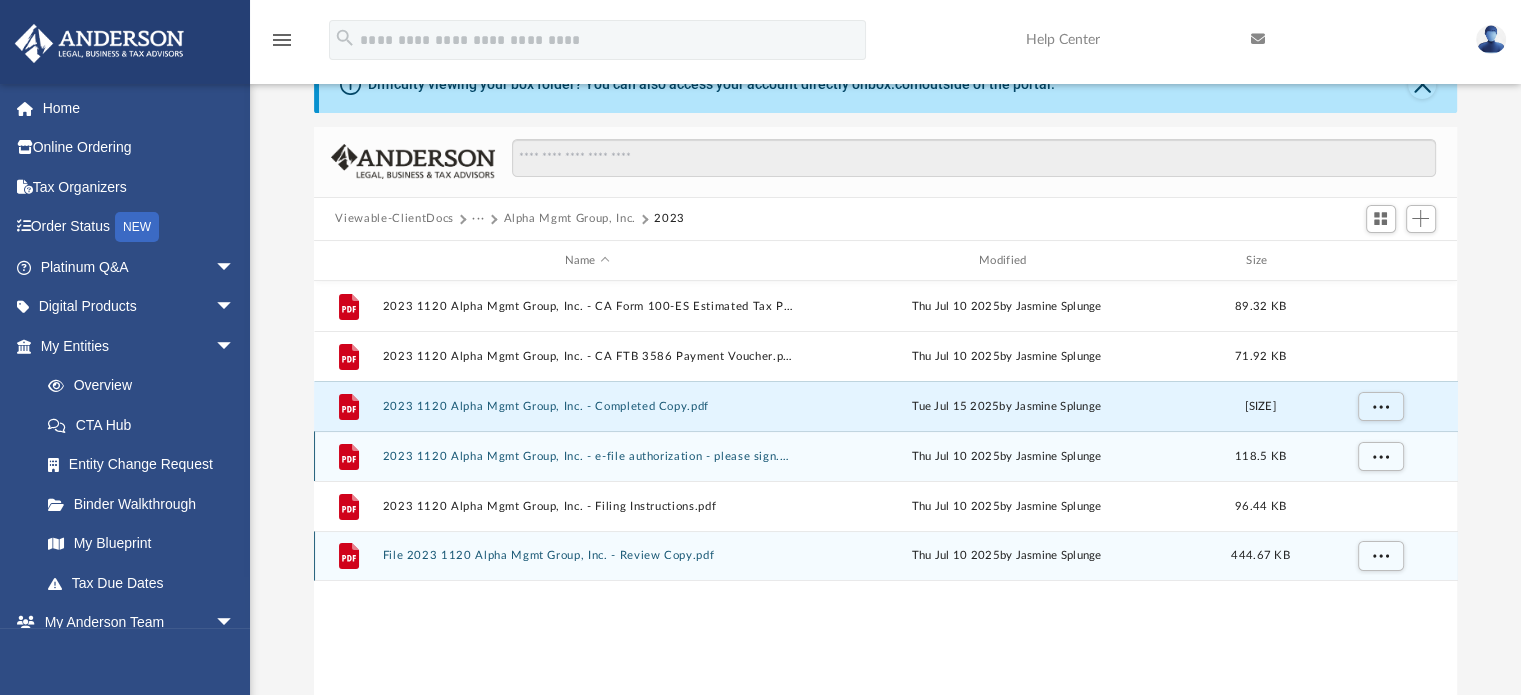 click on "2023 1120 Alpha Mgmt Group, Inc. - e-file authorization - please sign.pdf" at bounding box center [587, 456] 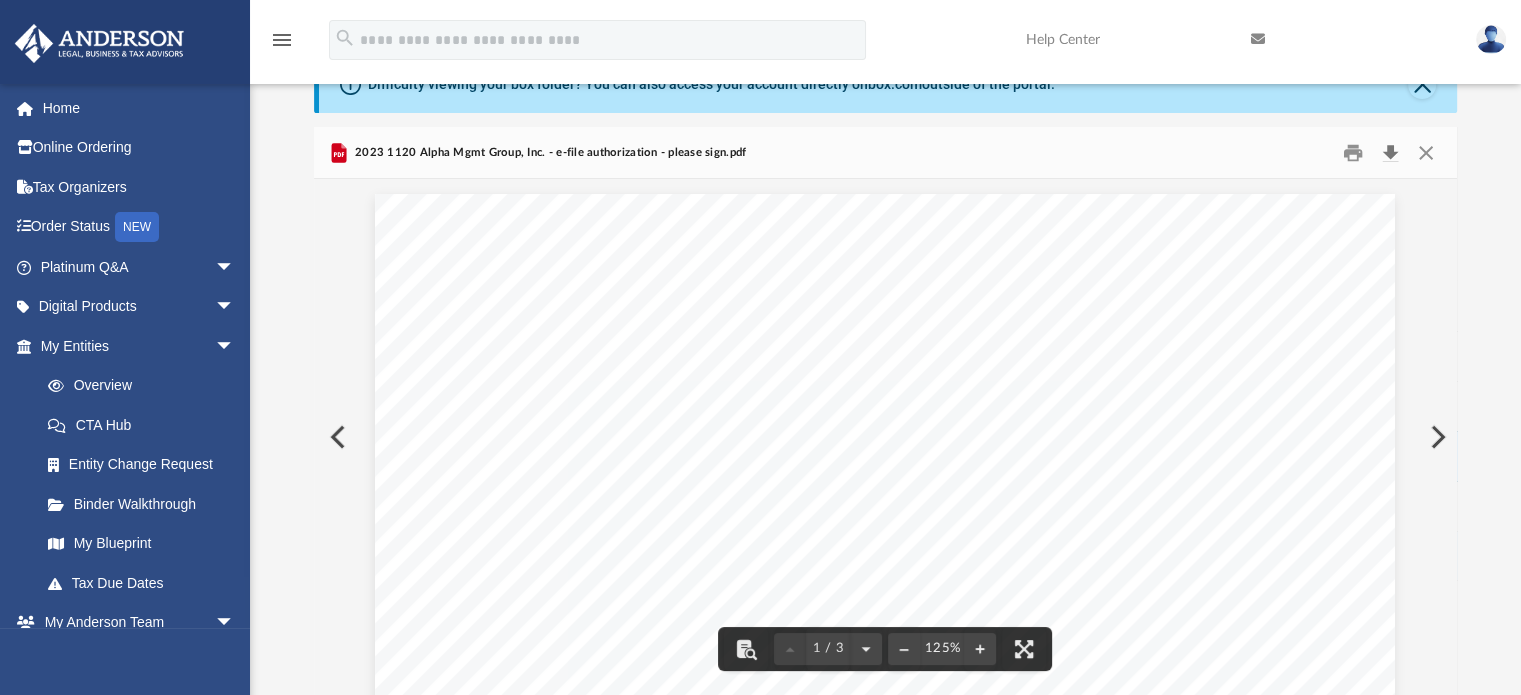 click at bounding box center [1391, 152] 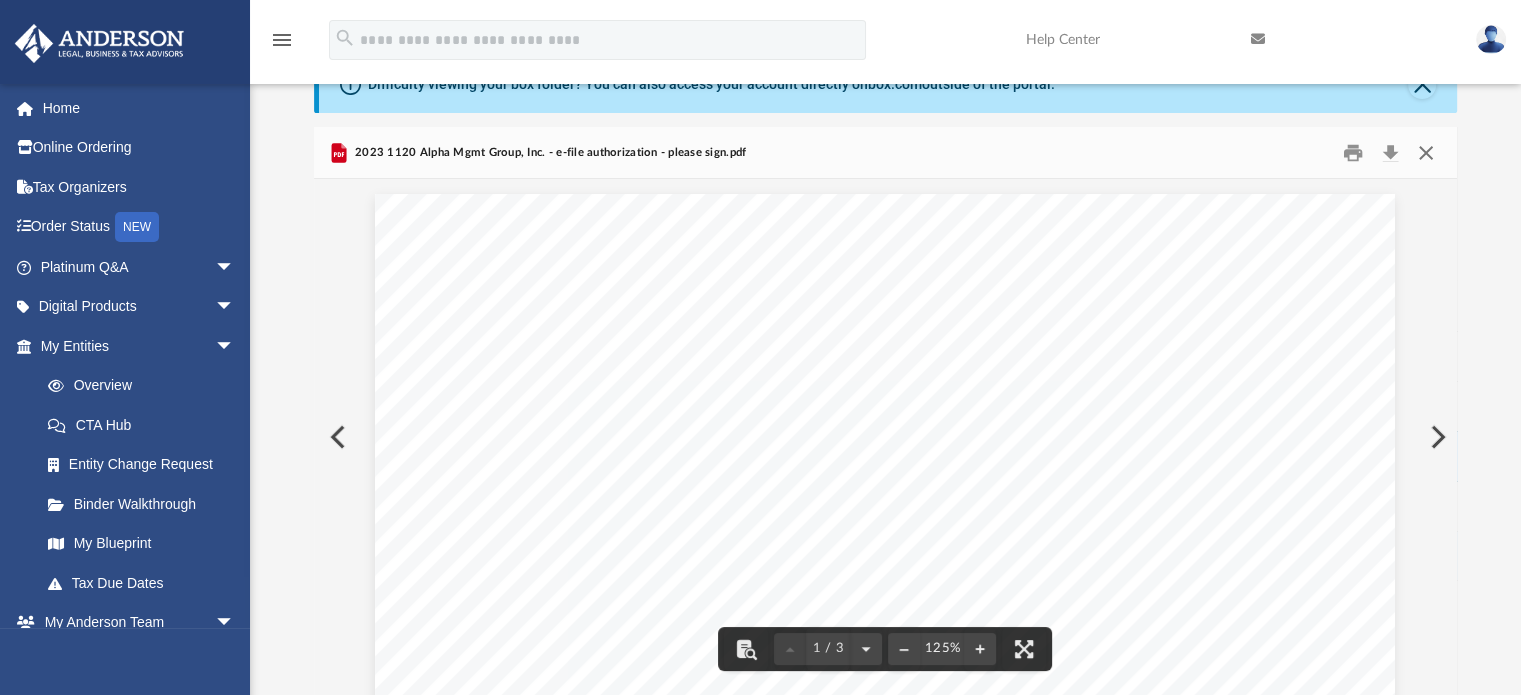 click at bounding box center [1426, 152] 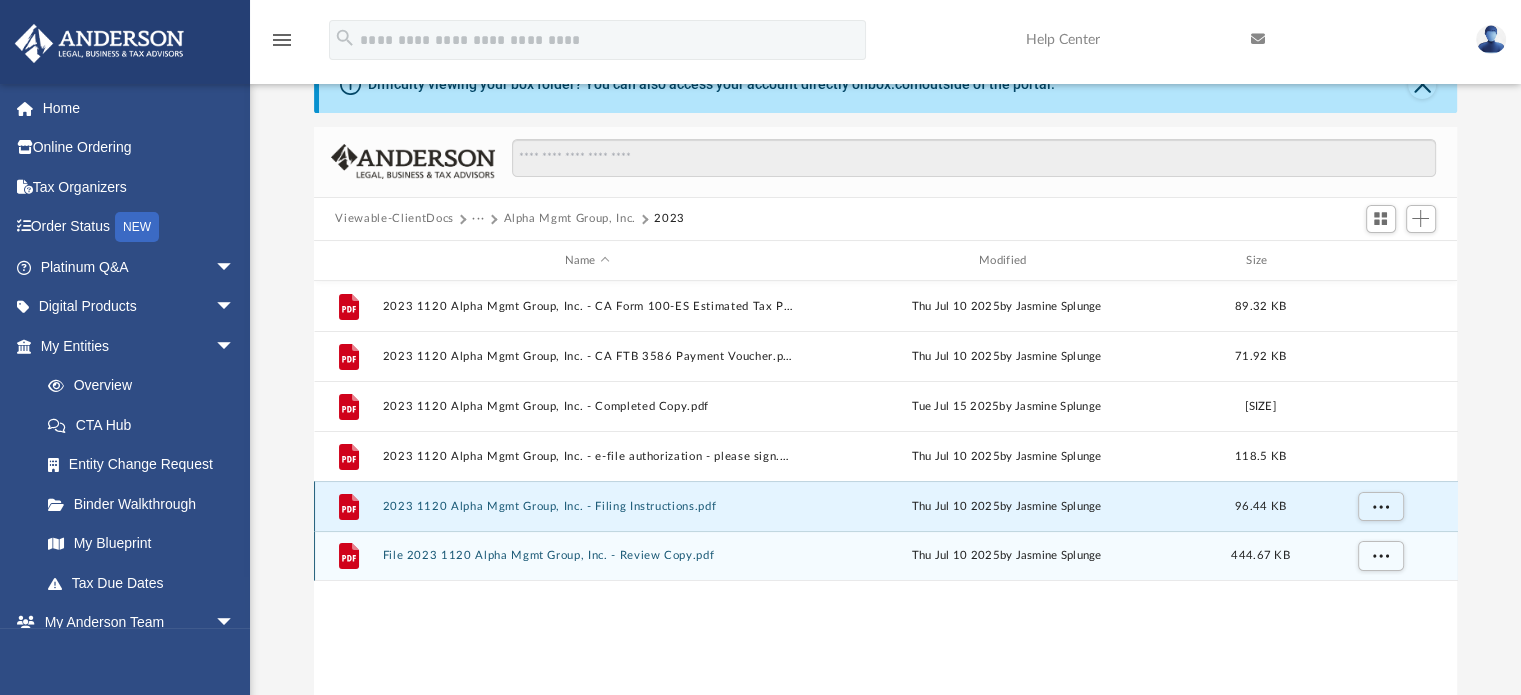 click on "2023 1120 Alpha Mgmt Group, Inc. - Filing Instructions.pdf" at bounding box center (587, 506) 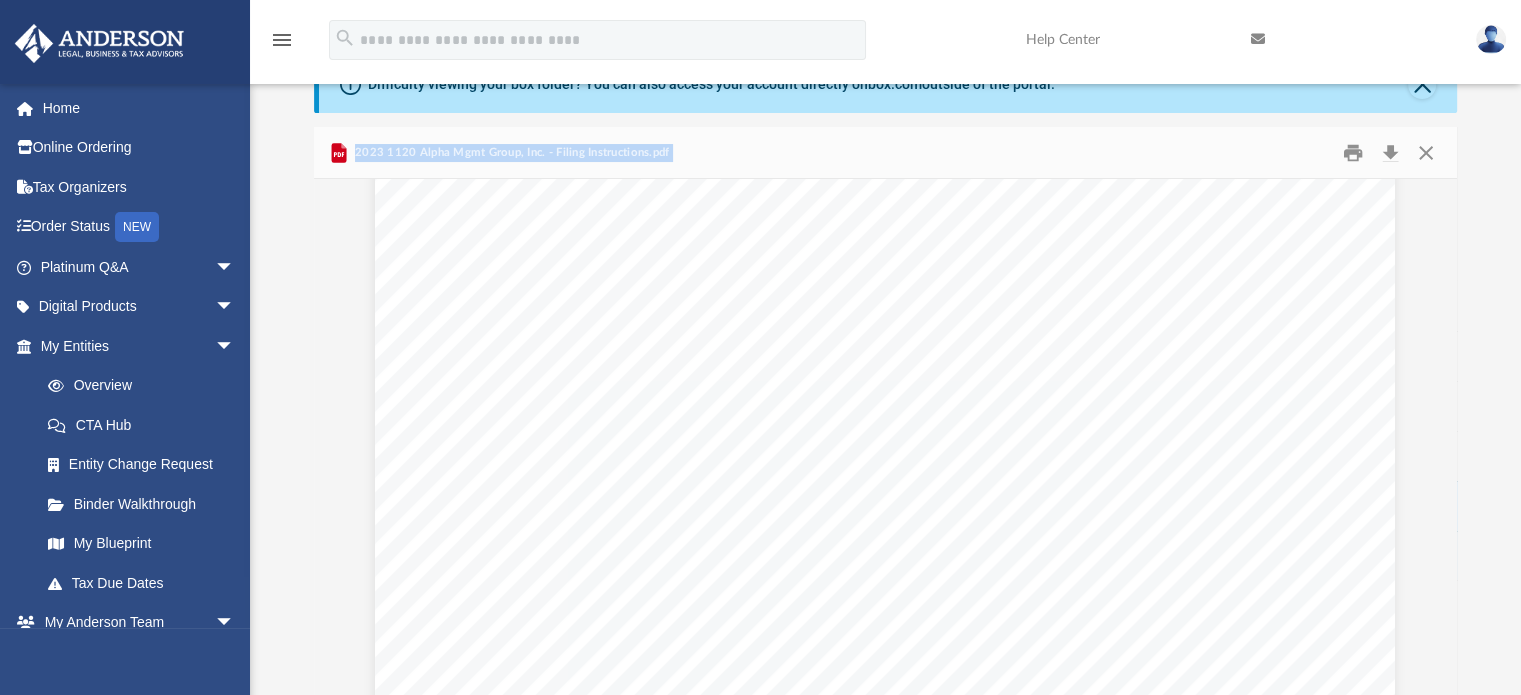 scroll, scrollTop: 2056, scrollLeft: 0, axis: vertical 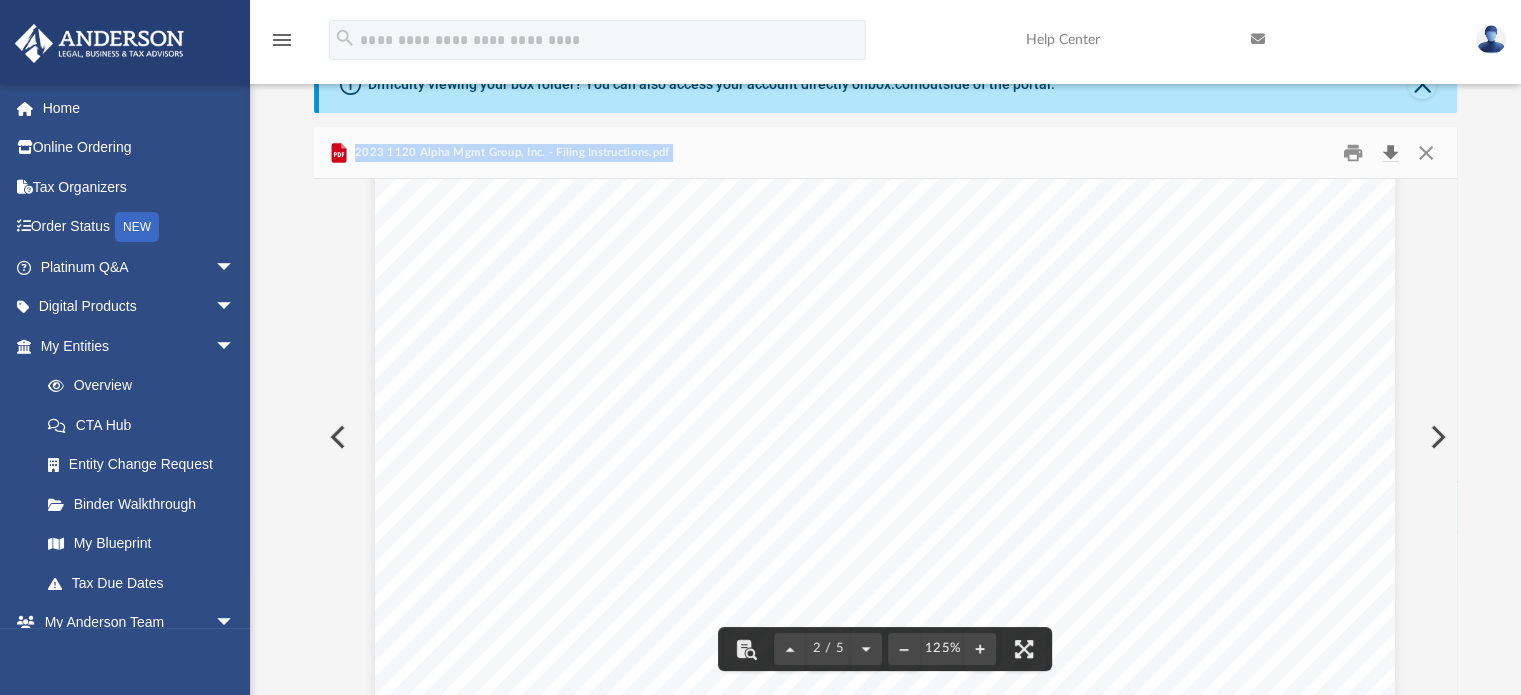 click at bounding box center (1391, 152) 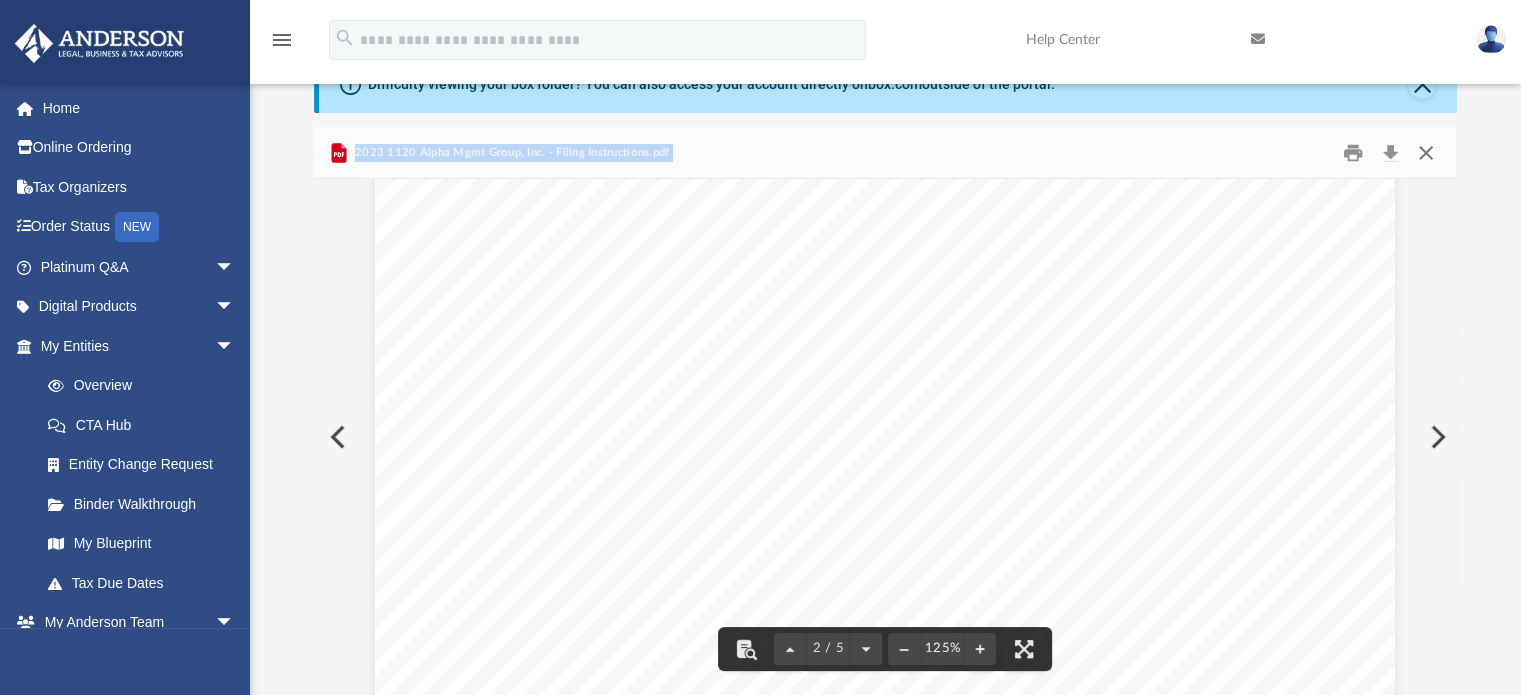 click at bounding box center (1426, 152) 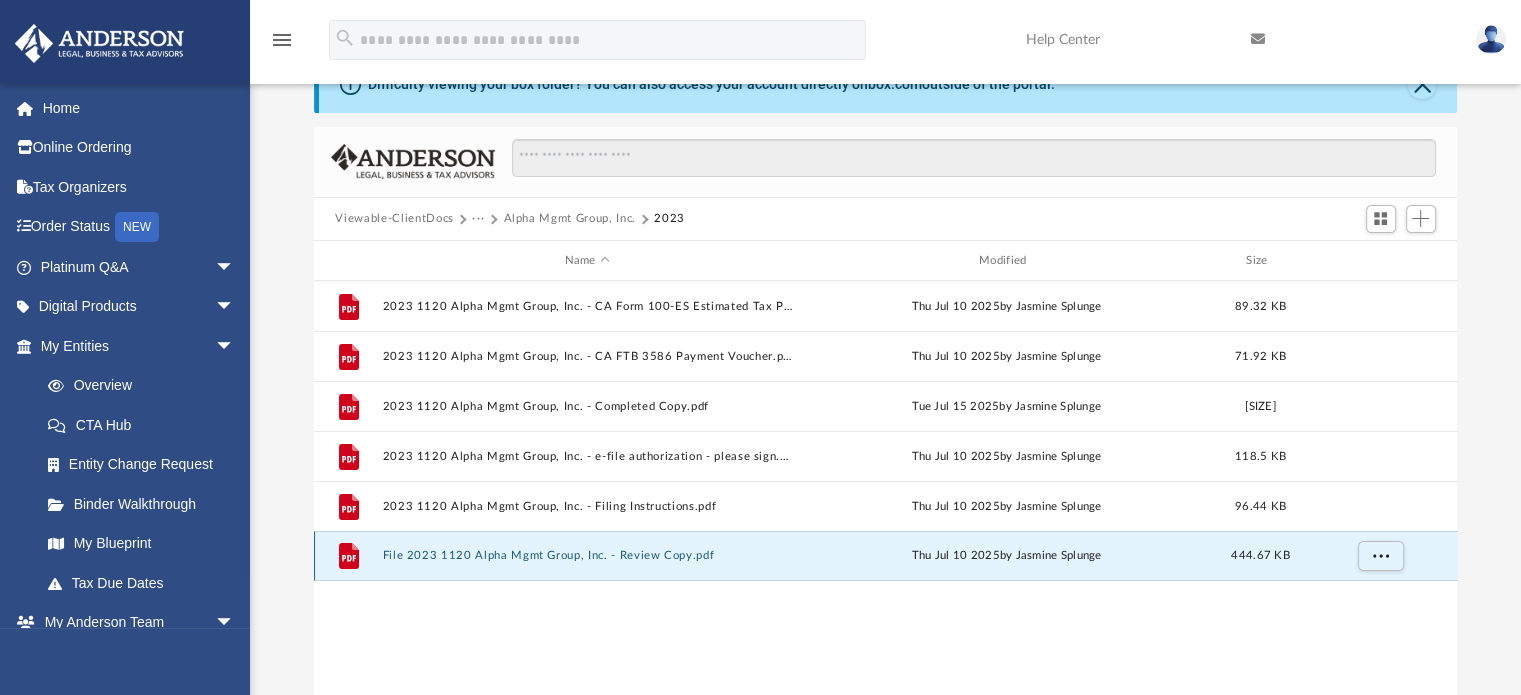 click on "File 2023 1120 Alpha Mgmt Group, Inc. - Review Copy.pdf" at bounding box center [587, 556] 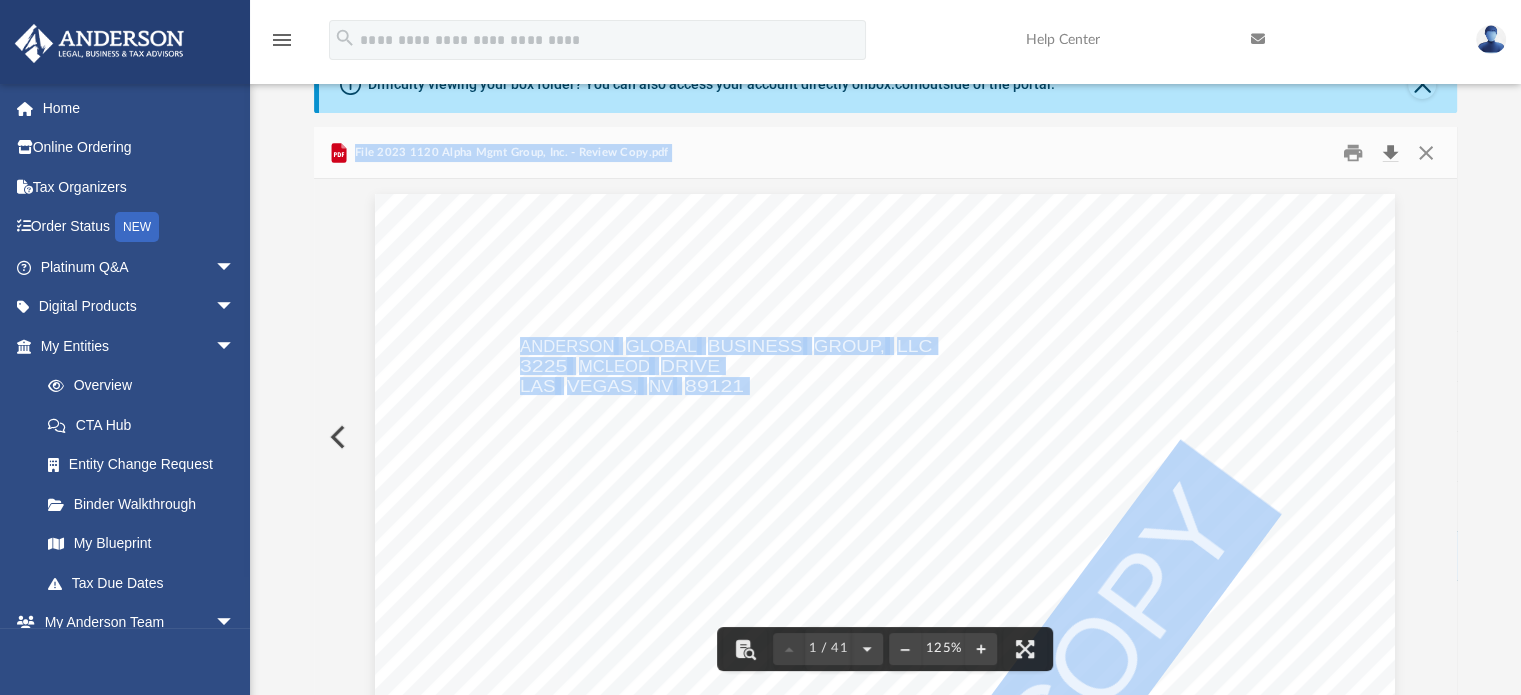 click at bounding box center (1391, 152) 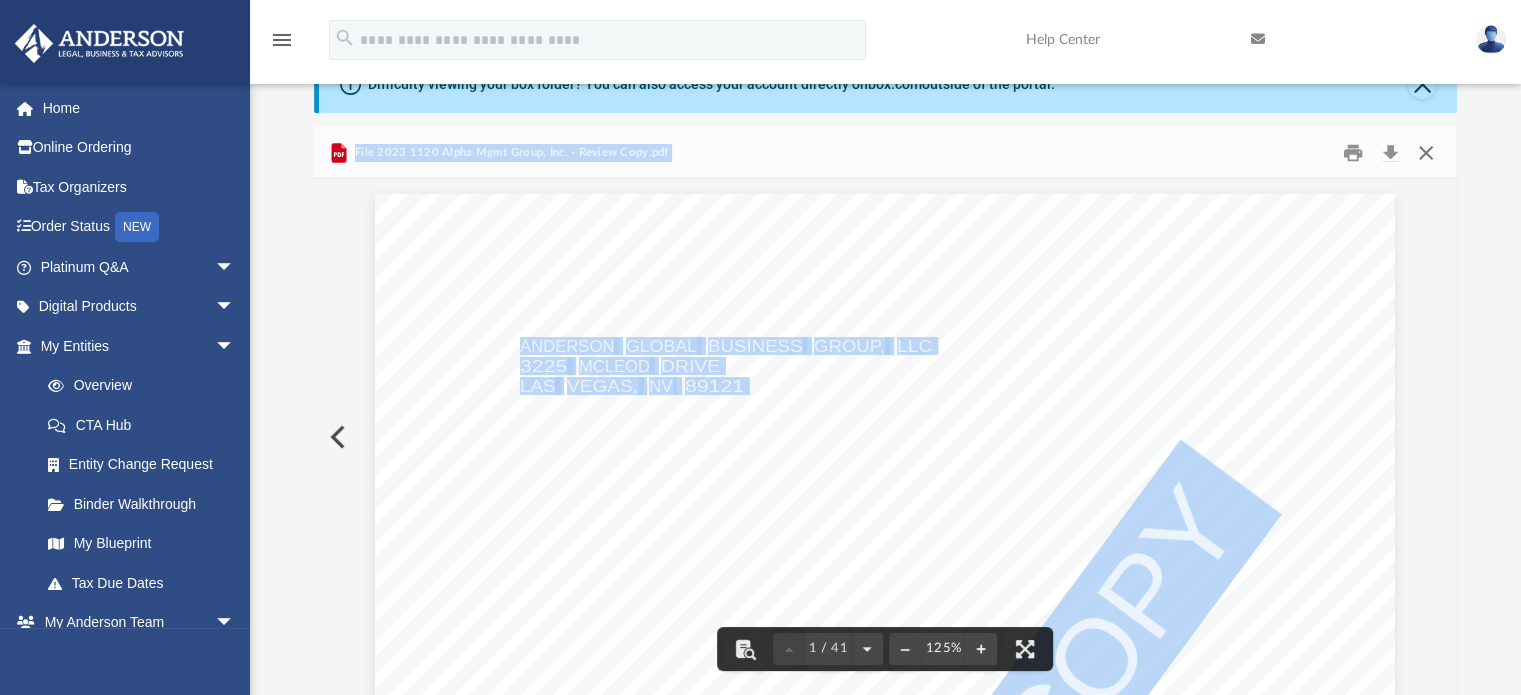 click at bounding box center [1426, 152] 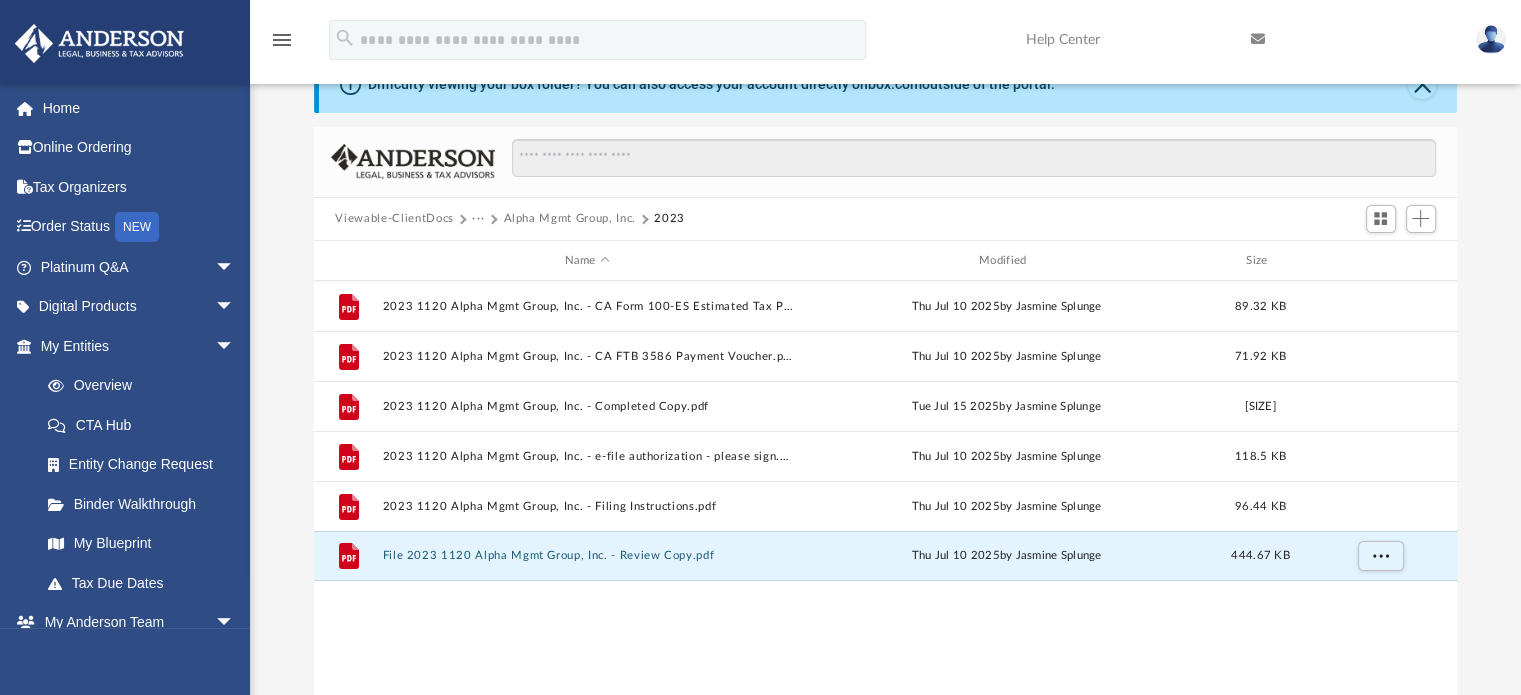 click on "Viewable-ClientDocs" at bounding box center (394, 219) 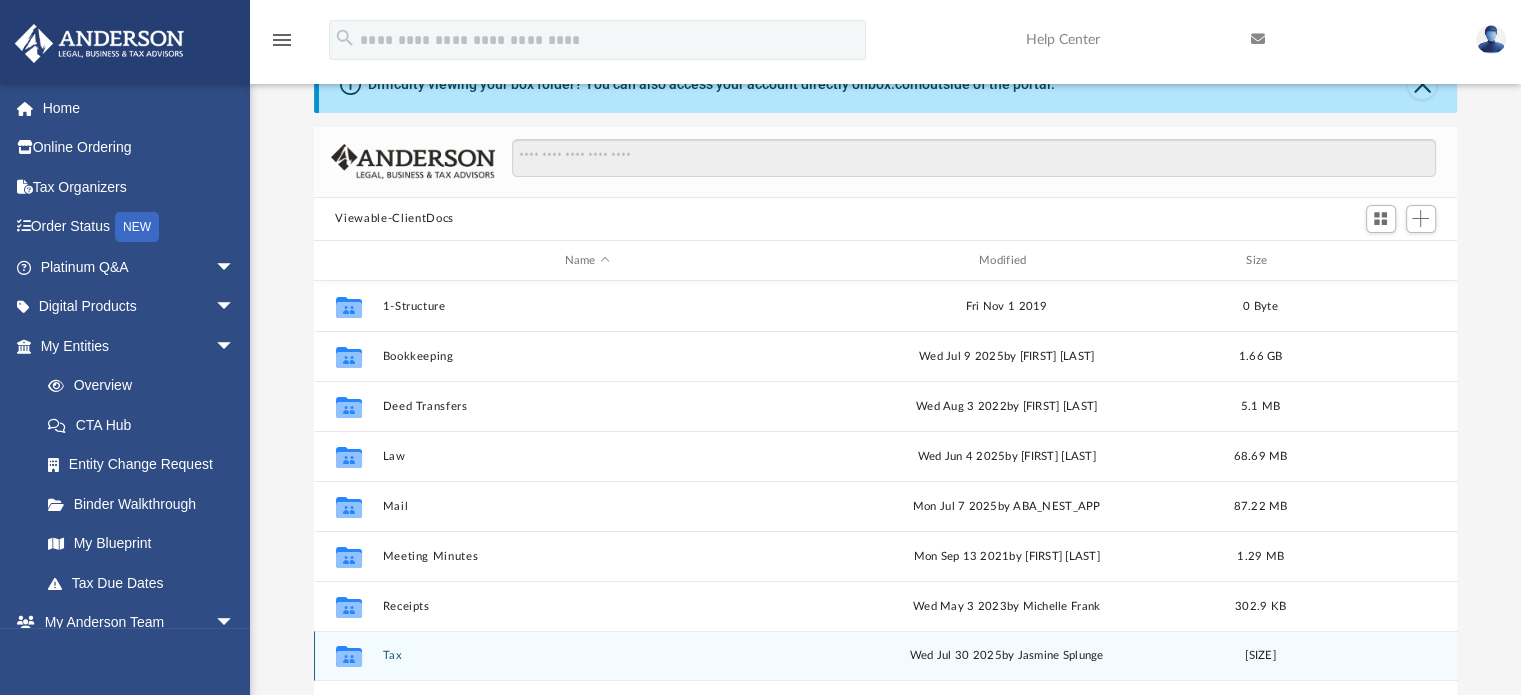 click on "Tax" at bounding box center (587, 656) 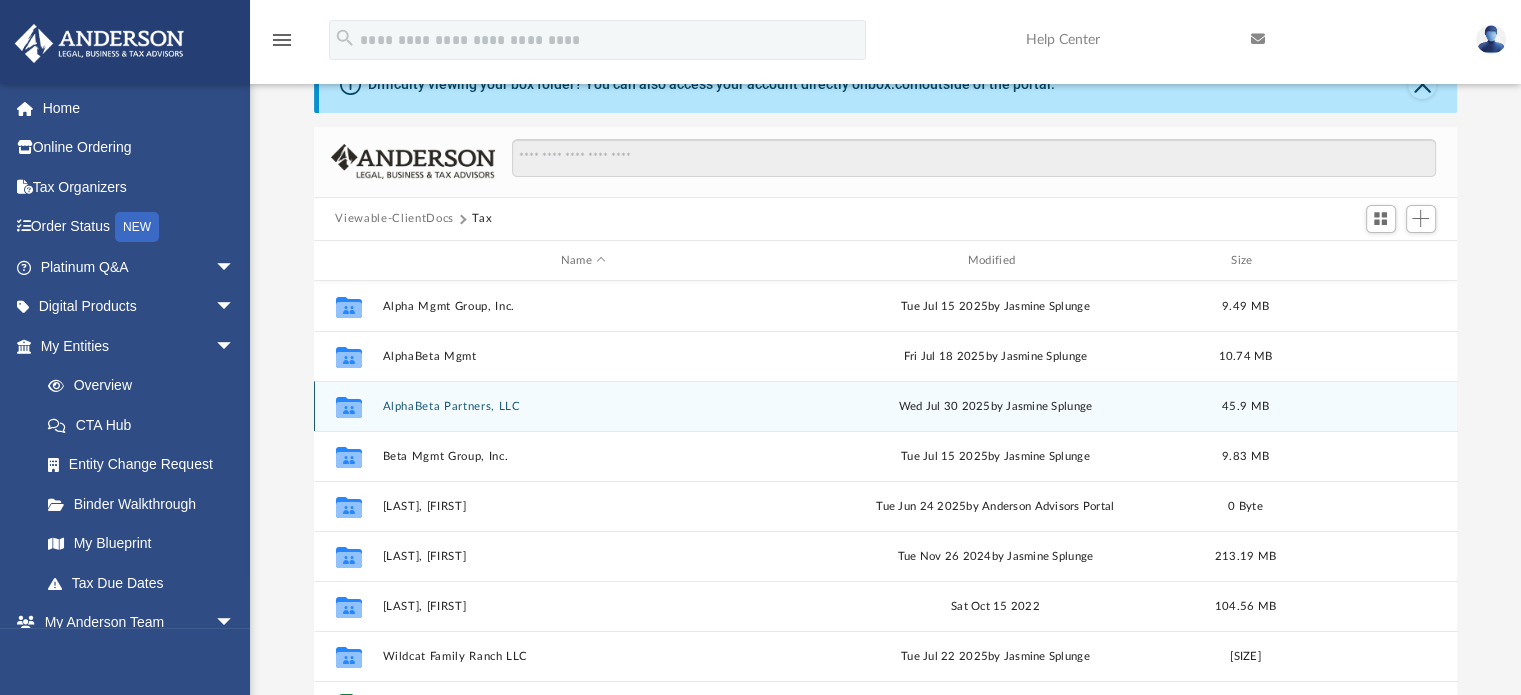click on "AlphaBeta Partners, LLC" at bounding box center (583, 406) 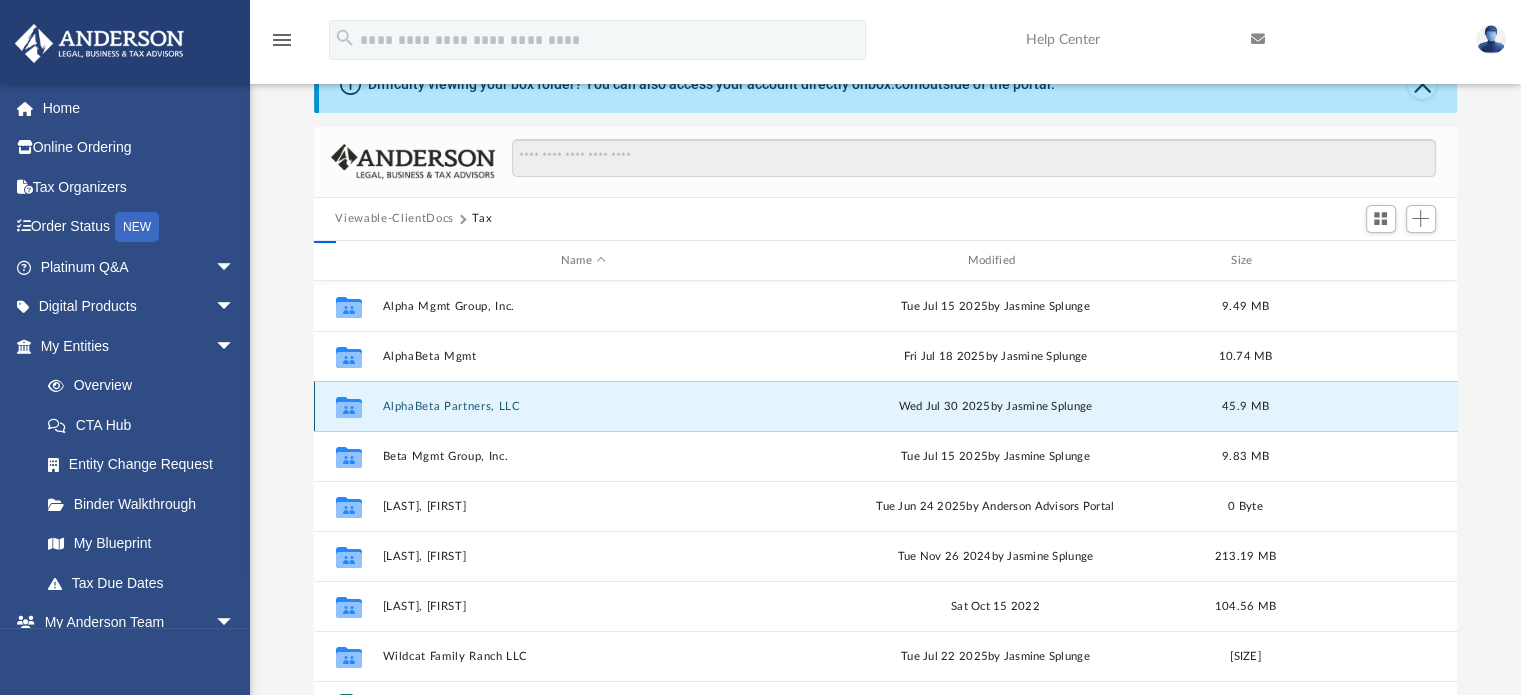 click on "AlphaBeta Partners, LLC" at bounding box center (583, 406) 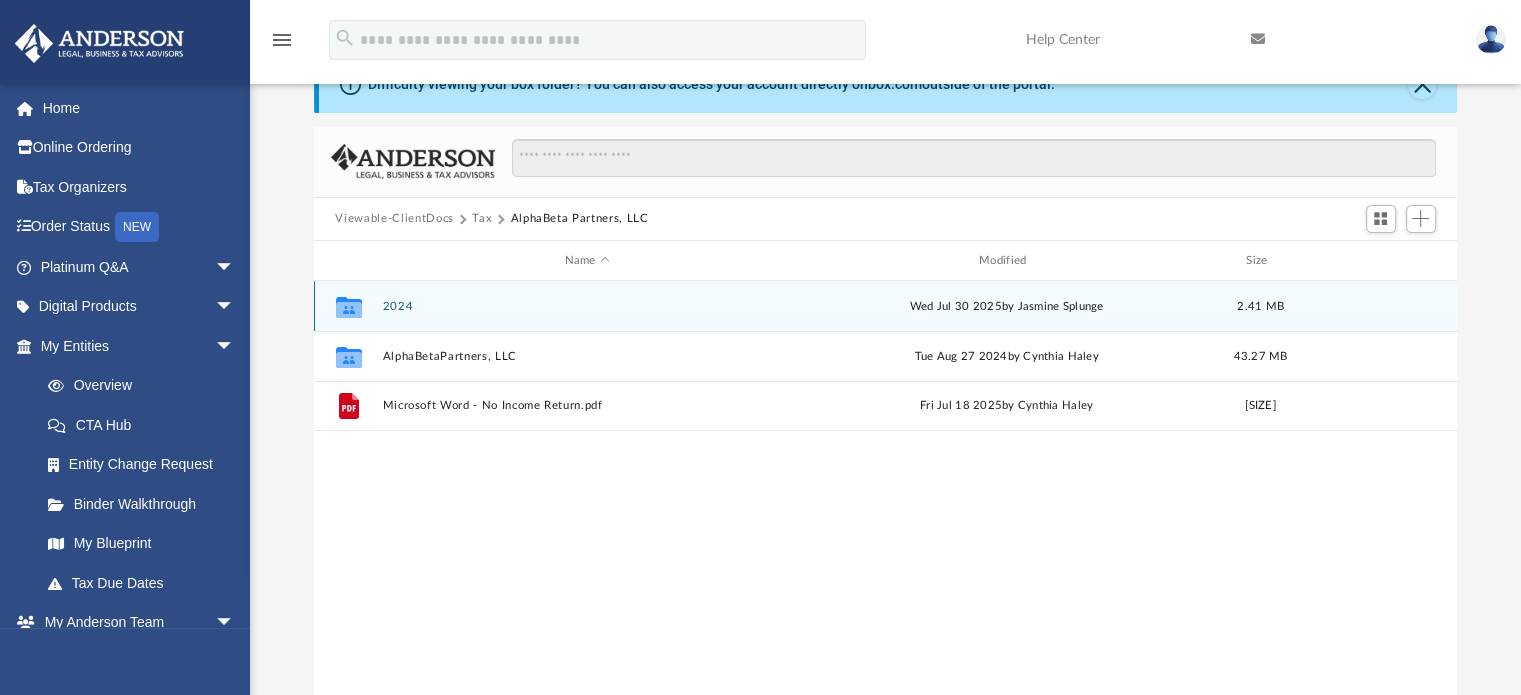 click on "2024" at bounding box center [587, 306] 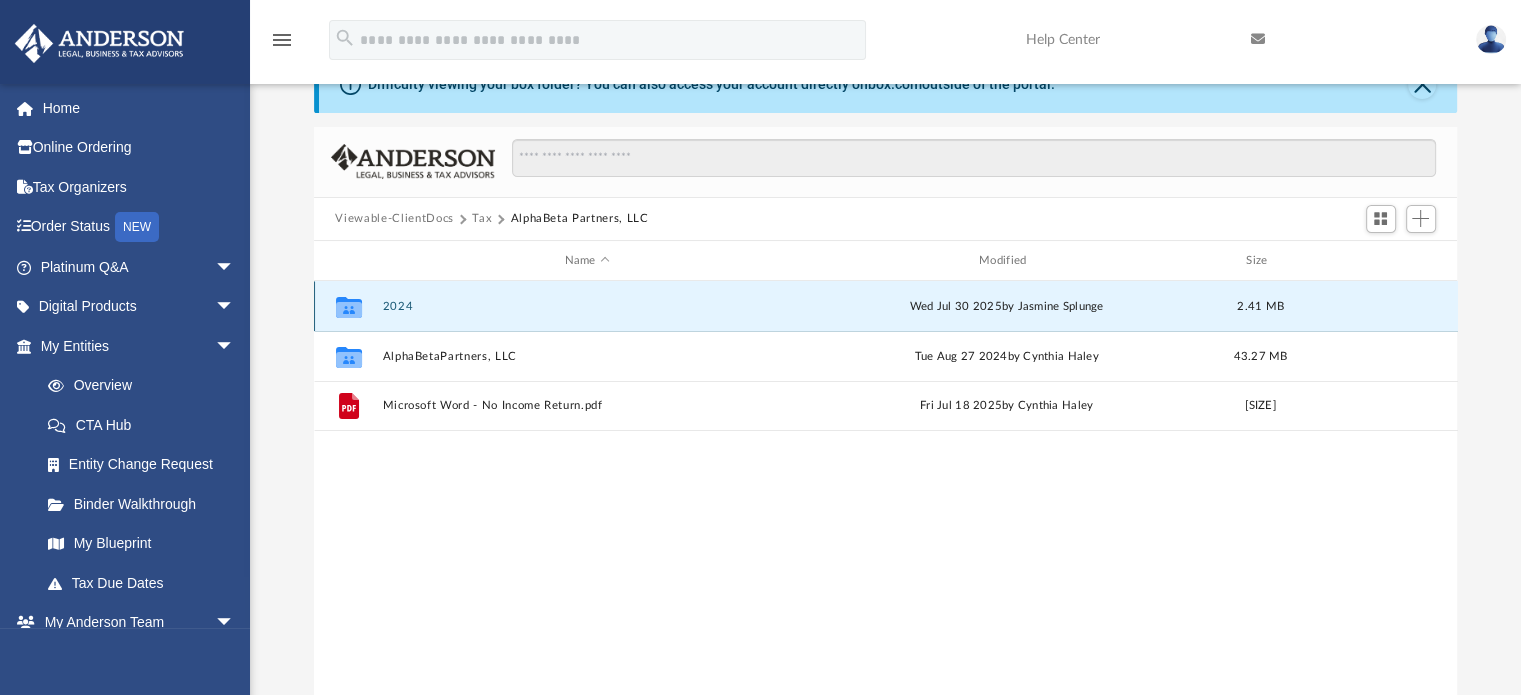 click on "2024" at bounding box center [587, 306] 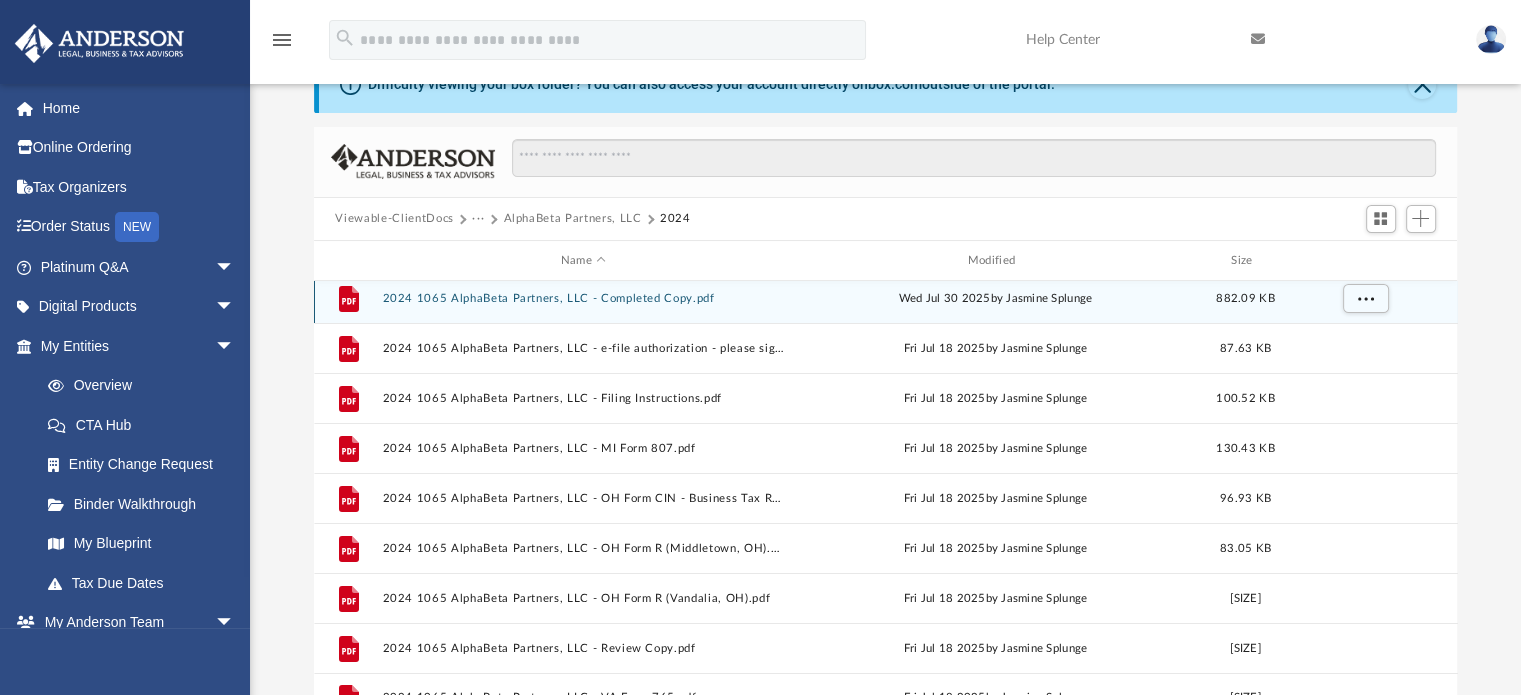 scroll, scrollTop: 85, scrollLeft: 0, axis: vertical 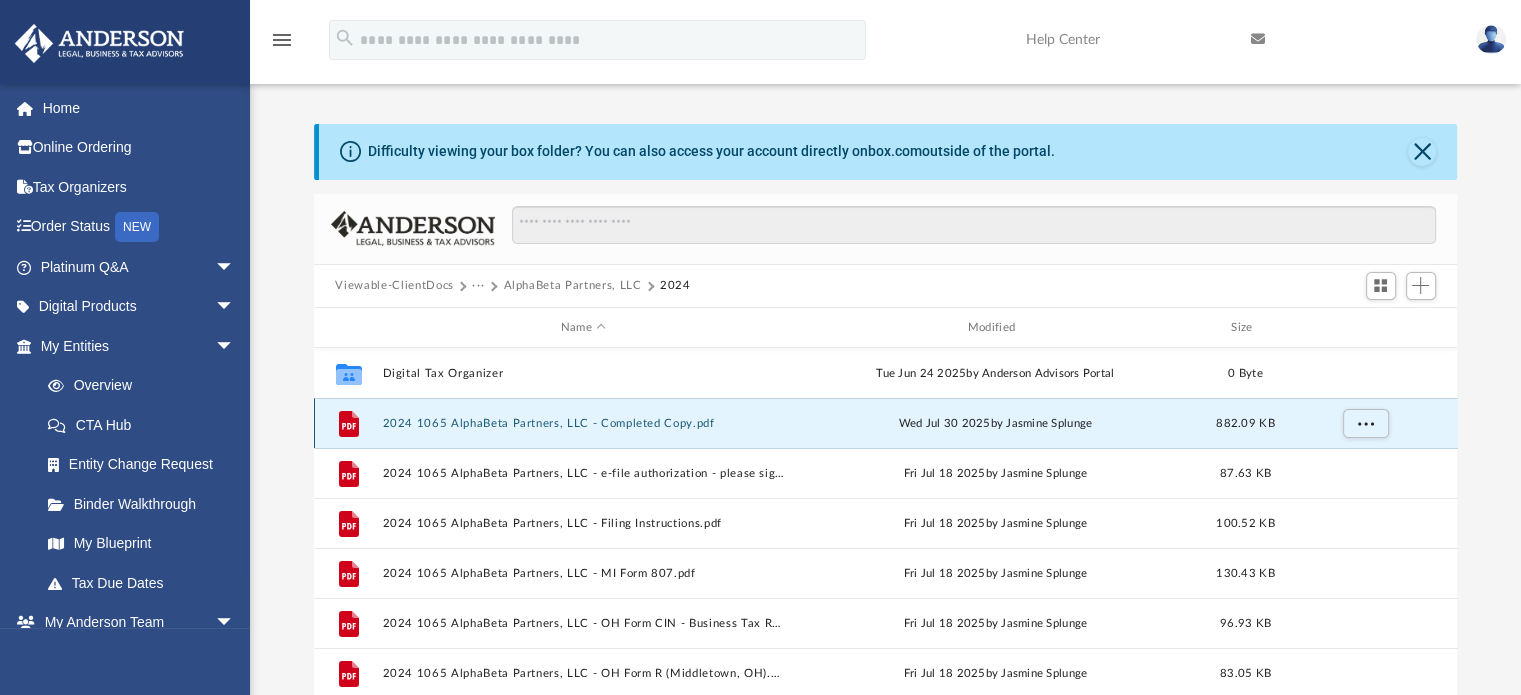 click on "2024 1065 AlphaBeta Partners, LLC - Completed Copy.pdf" at bounding box center (583, 423) 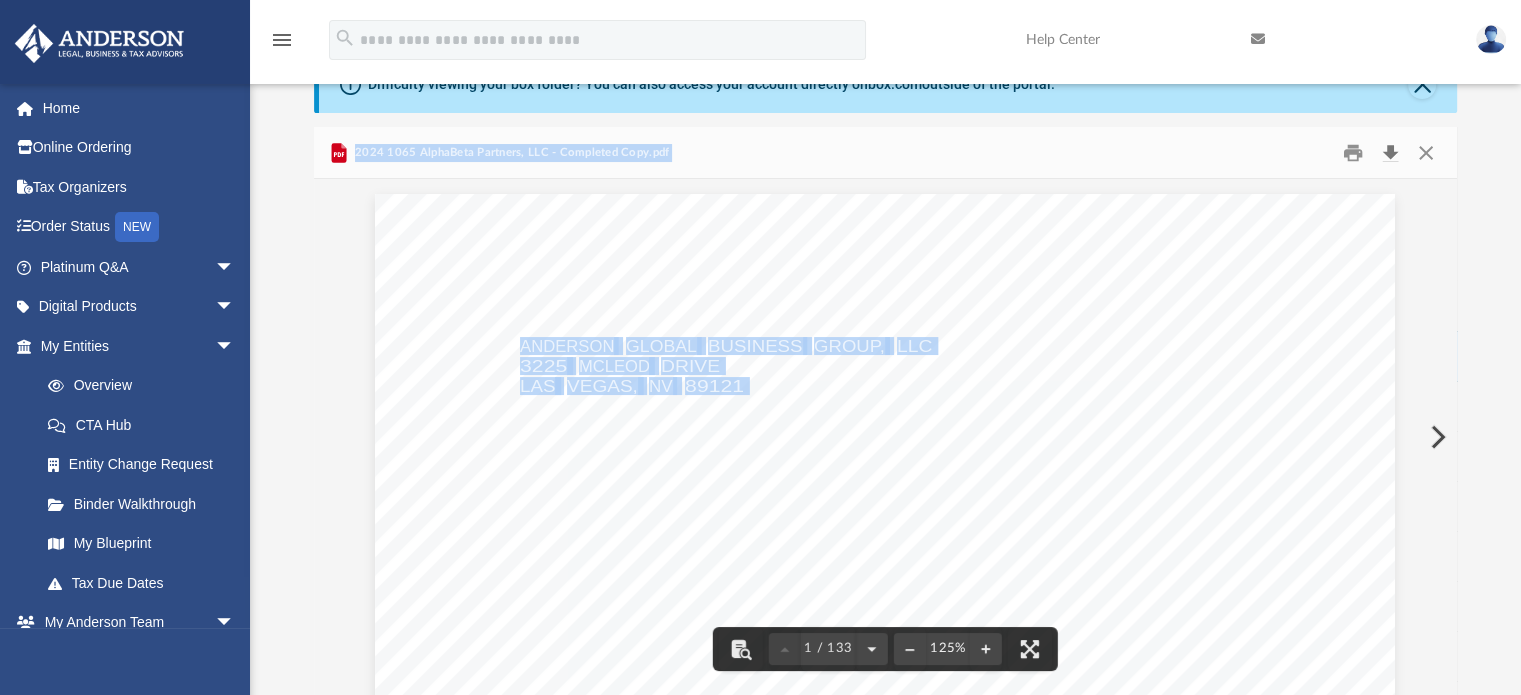click at bounding box center (1391, 152) 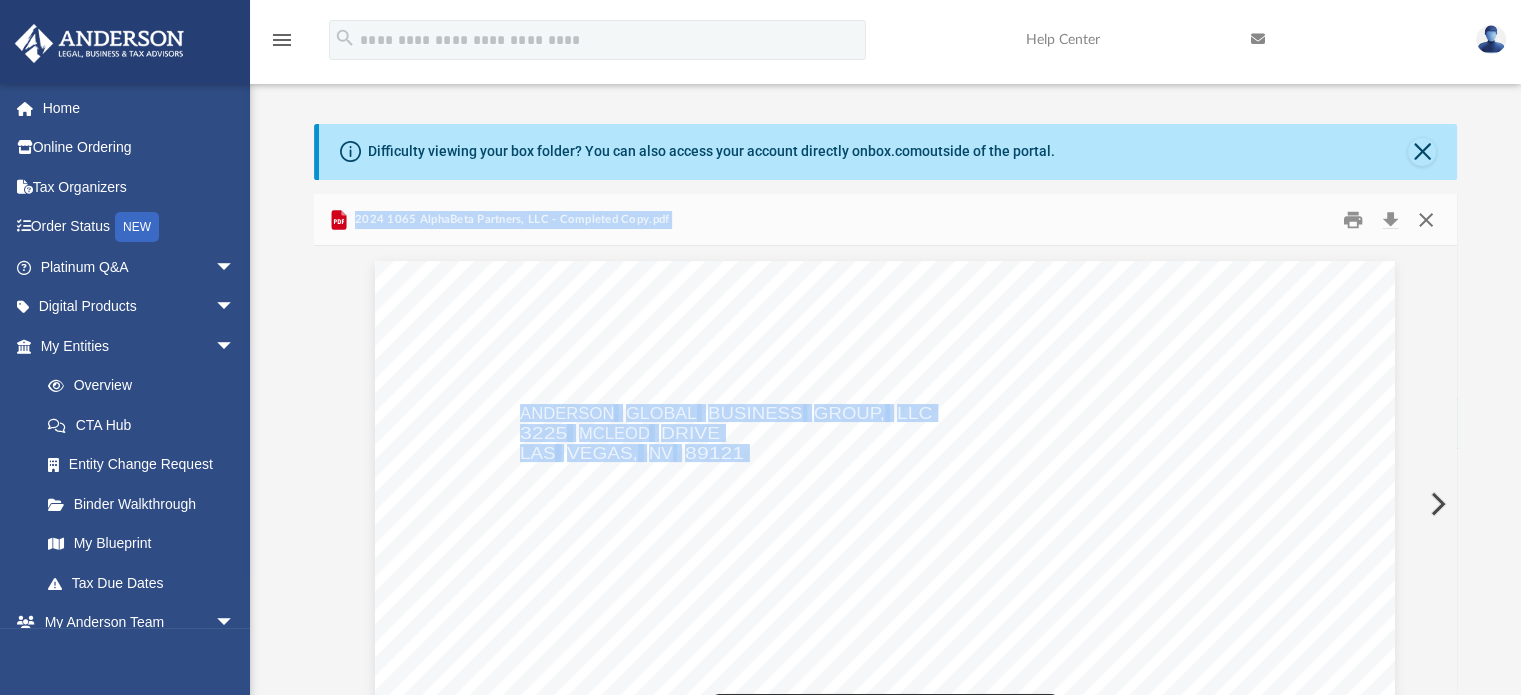 click at bounding box center (1426, 219) 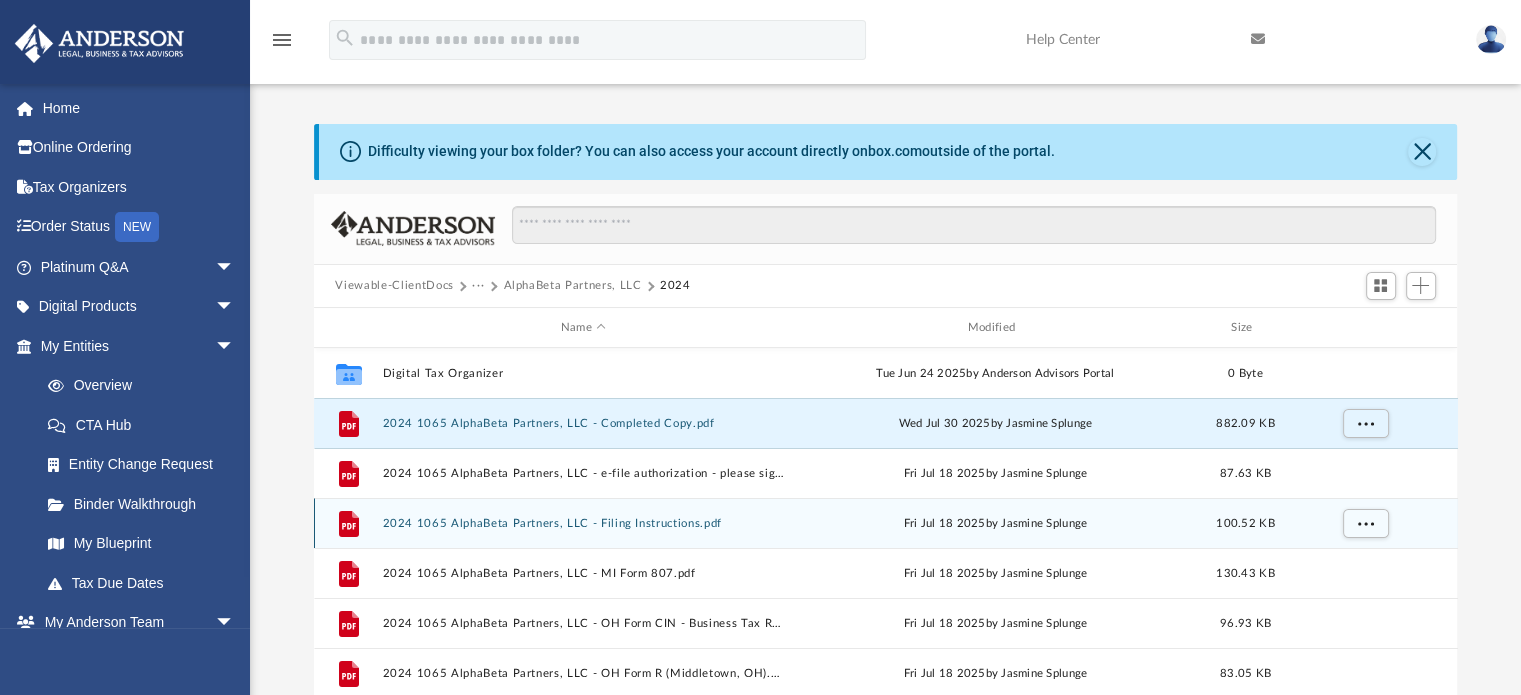 scroll, scrollTop: 85, scrollLeft: 0, axis: vertical 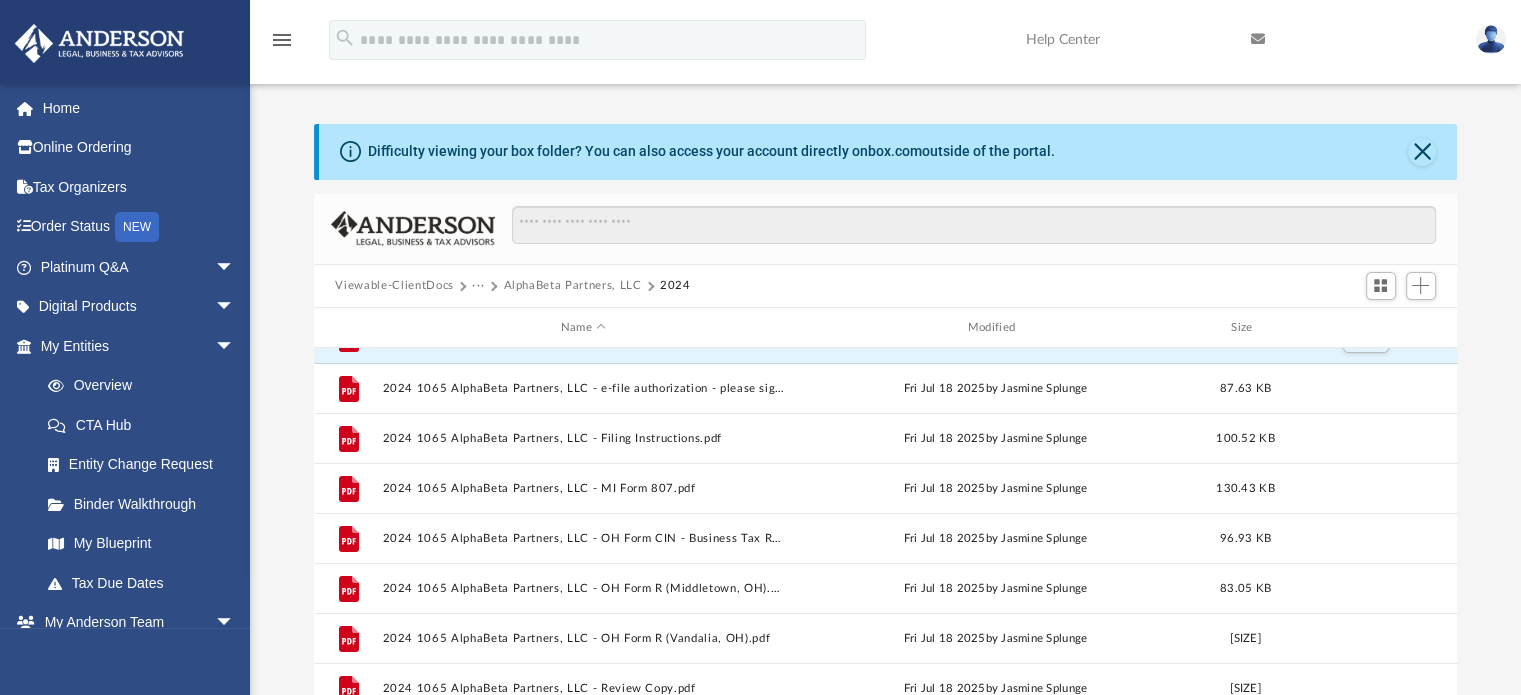 click on "Viewable-ClientDocs" at bounding box center [394, 286] 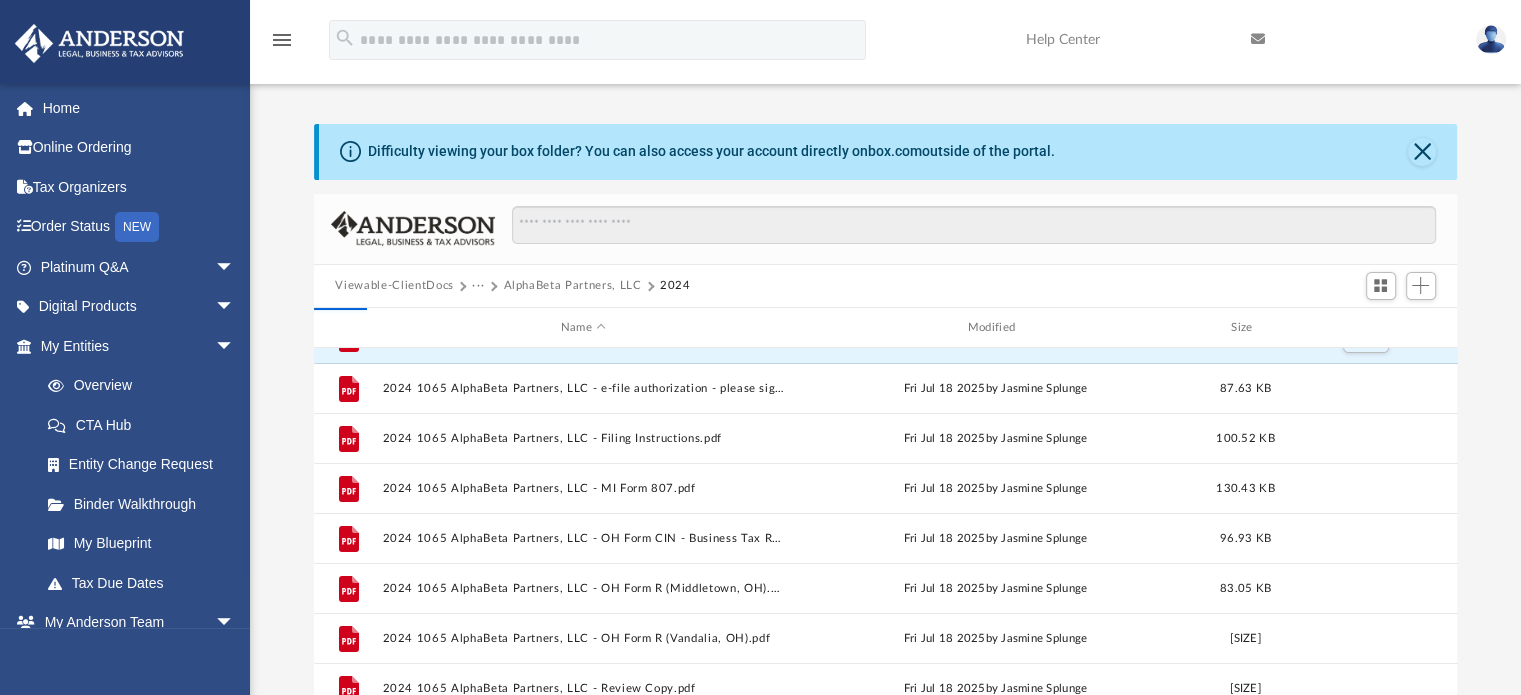 scroll, scrollTop: 0, scrollLeft: 0, axis: both 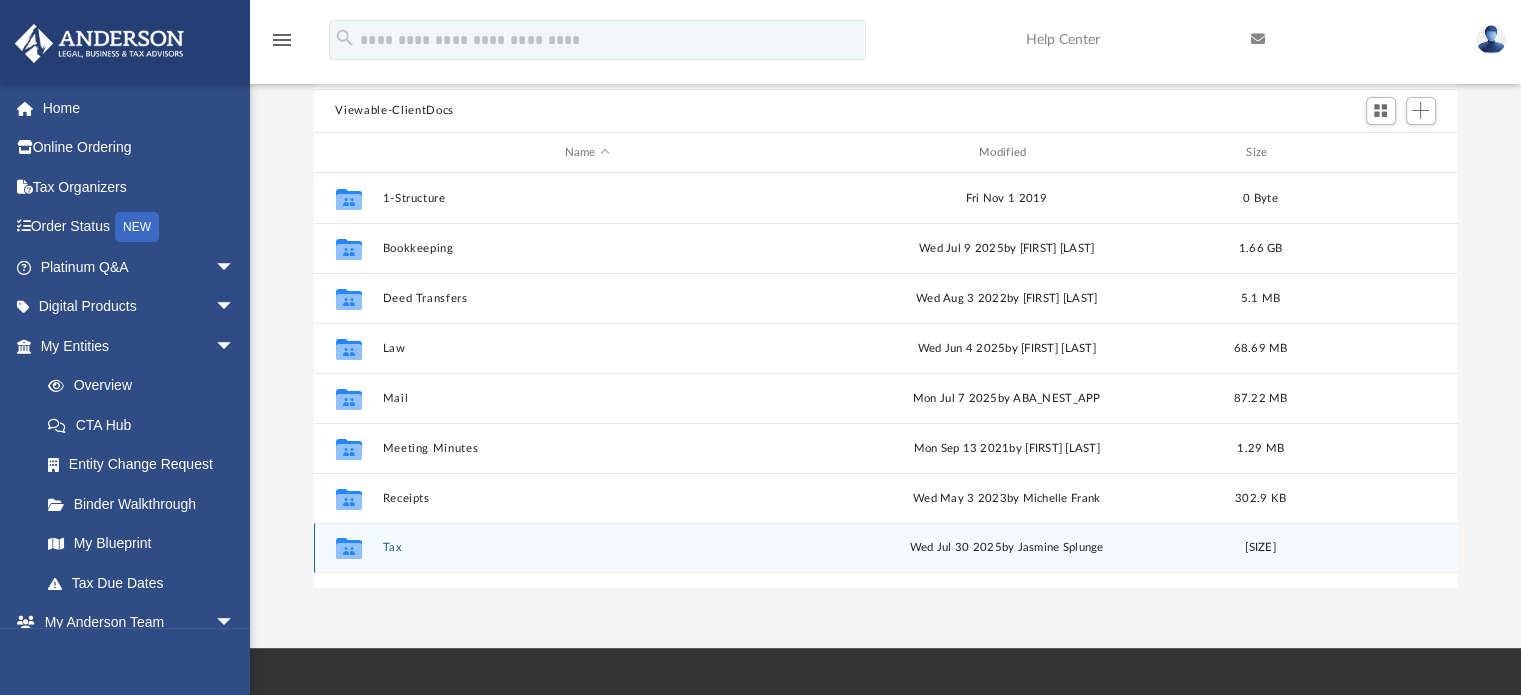 click on "Collaborated Folder Tax Wed Jul 30 2025  by [FIRST] [LAST] 407.84 MB" at bounding box center [886, 548] 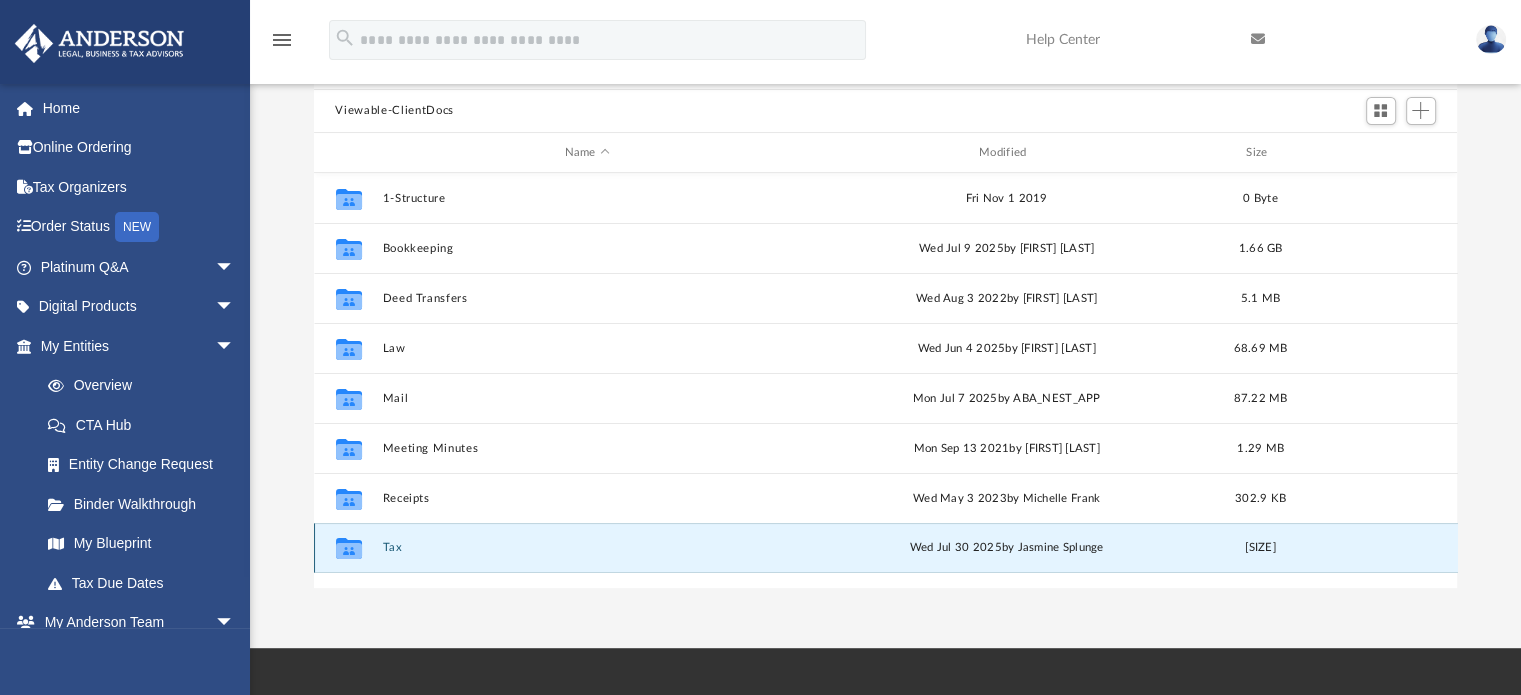 click on "Collaborated Folder Tax Wed Jul 30 2025  by [FIRST] [LAST] 407.84 MB" at bounding box center [886, 548] 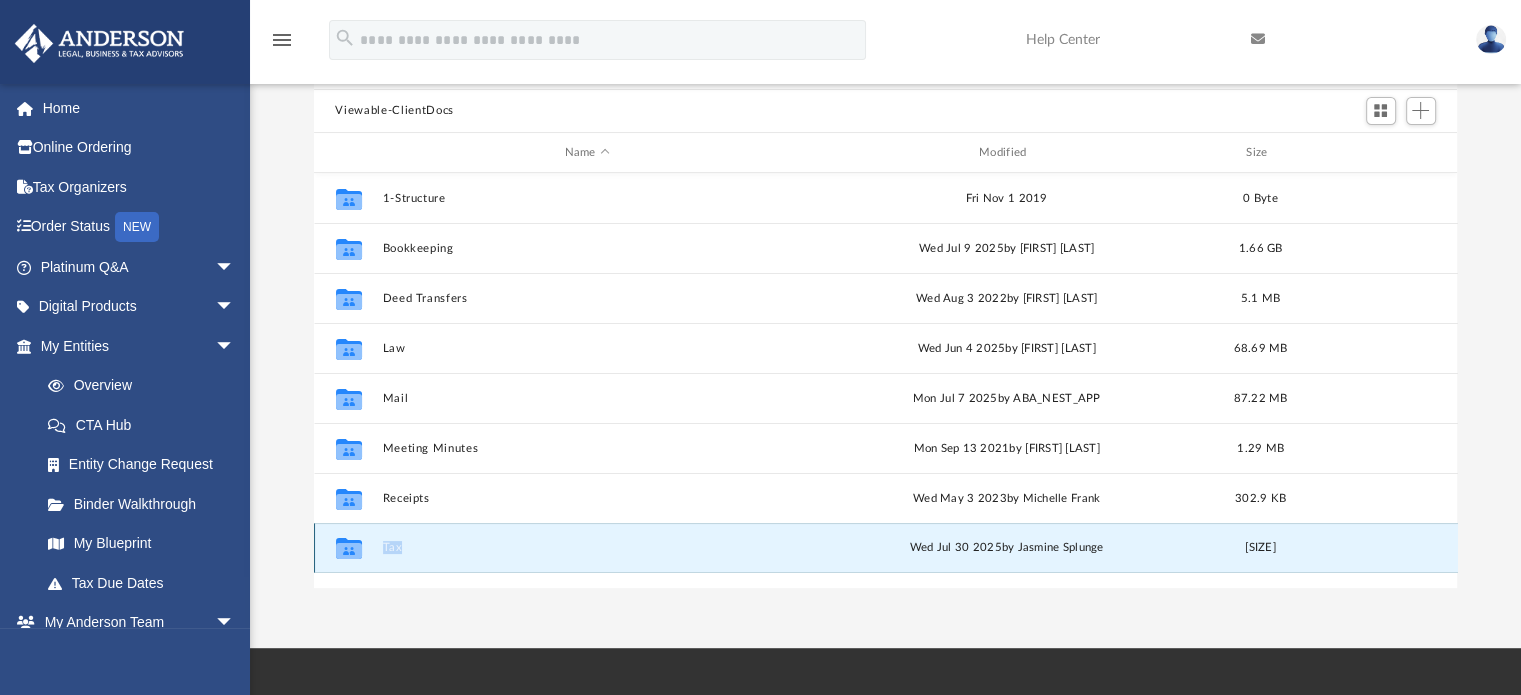 click on "Collaborated Folder Tax Wed Jul 30 2025  by [FIRST] [LAST] 407.84 MB" at bounding box center [886, 548] 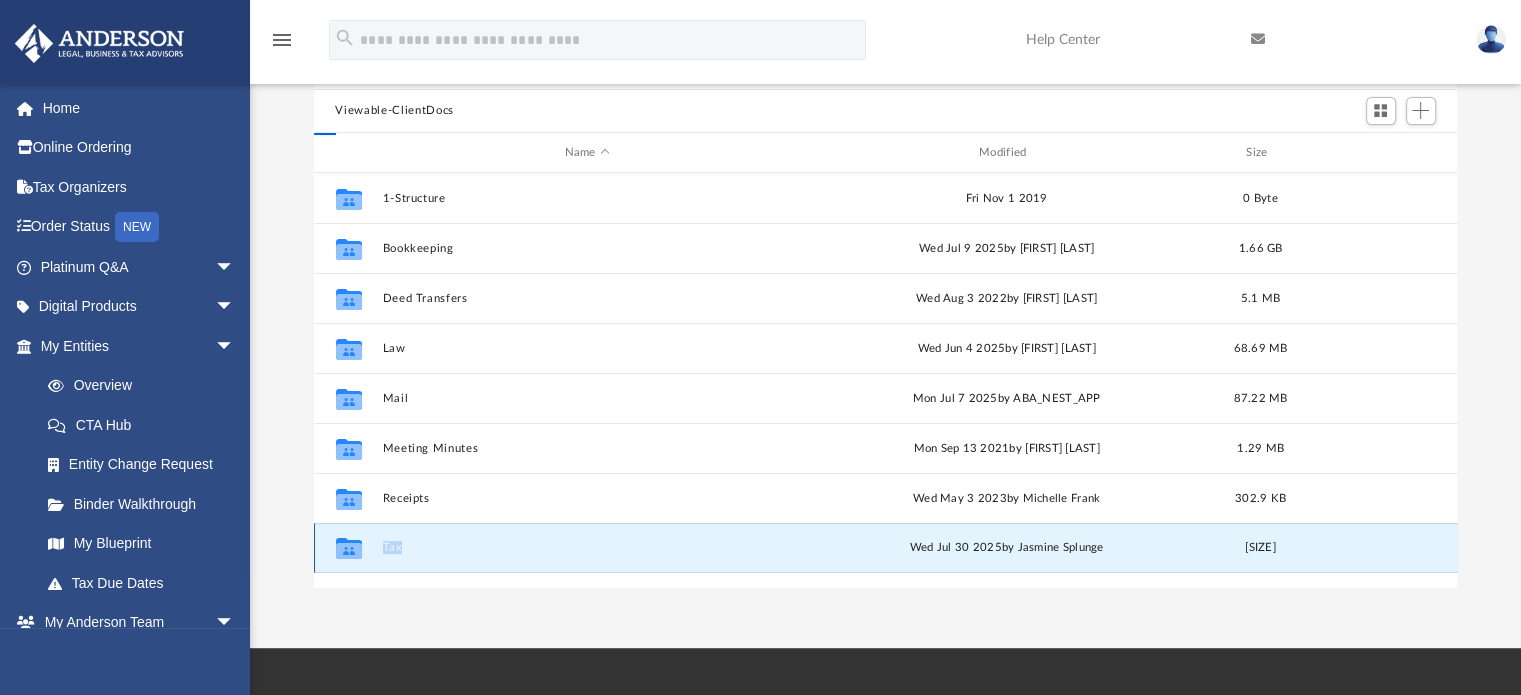 click on "Tax" at bounding box center [587, 548] 